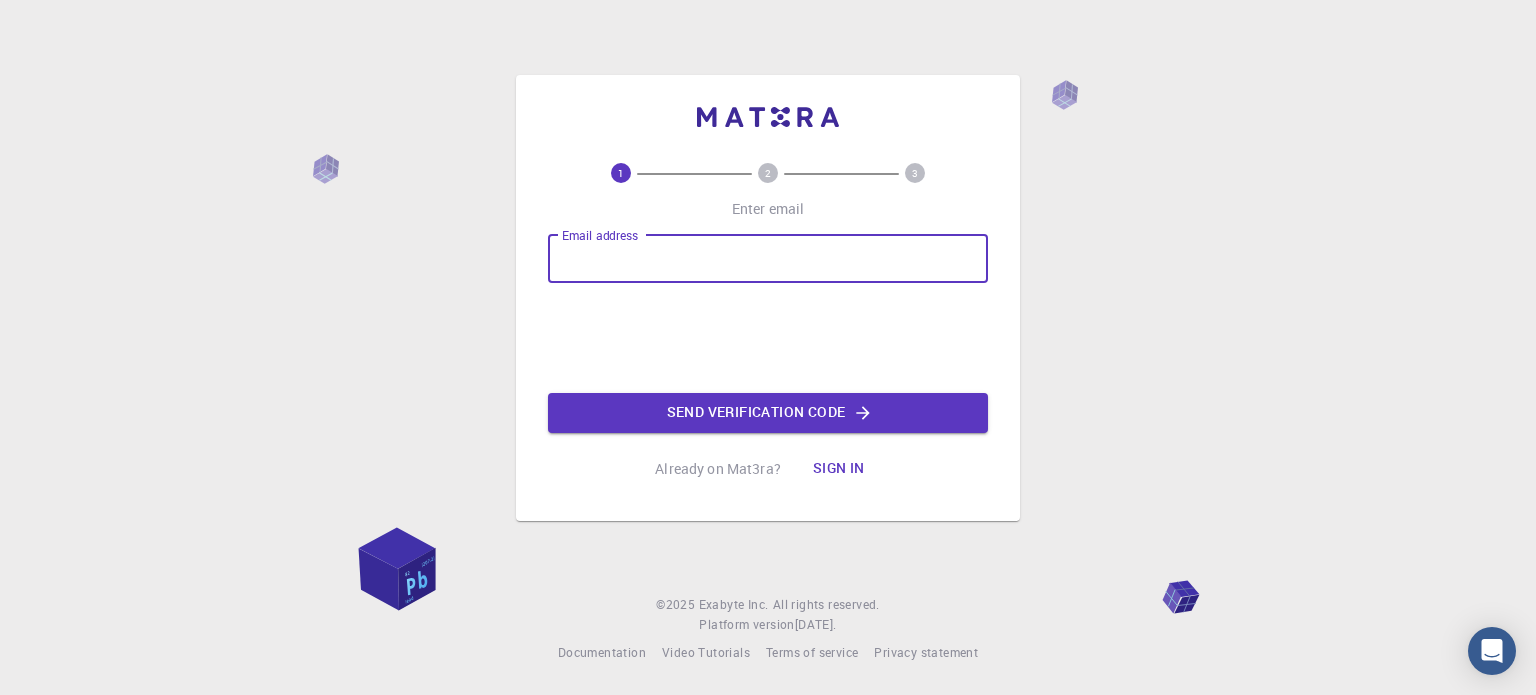 scroll, scrollTop: 0, scrollLeft: 0, axis: both 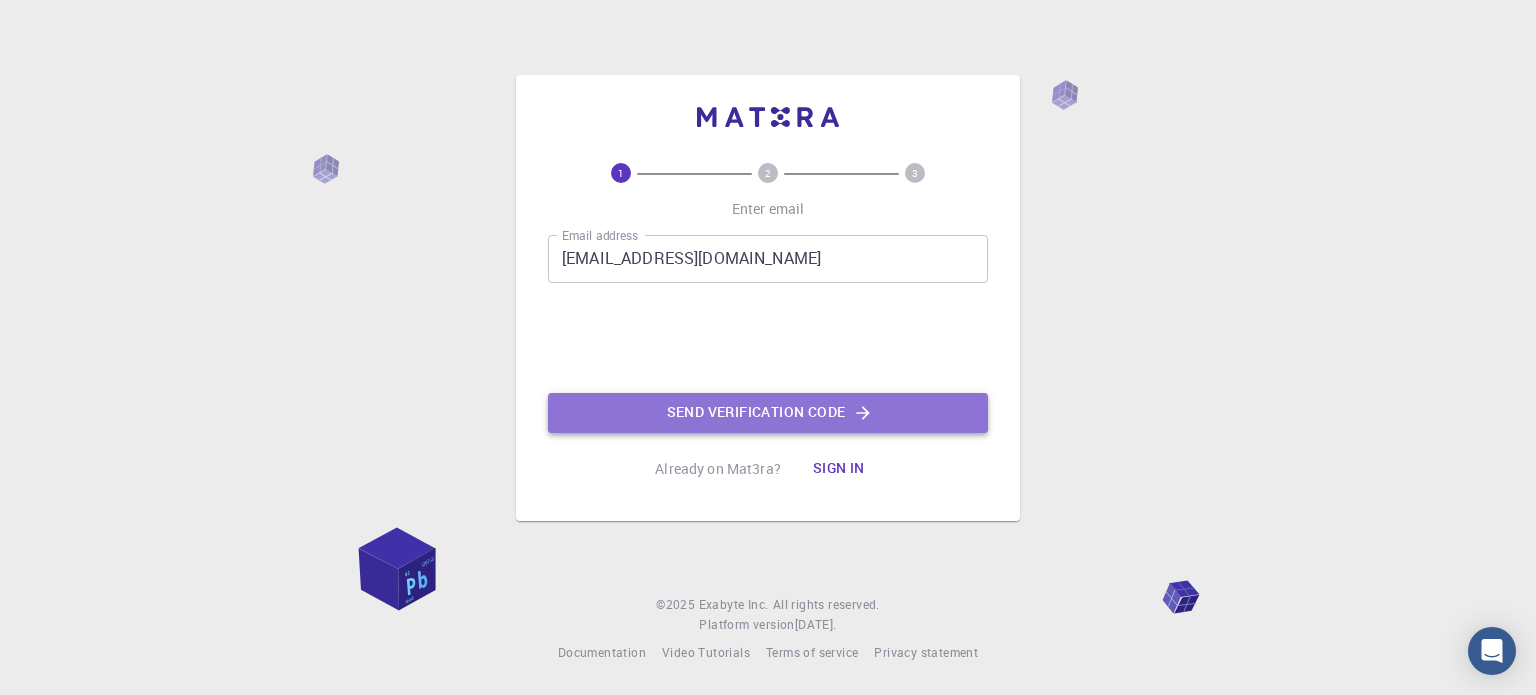 click on "Send verification code" 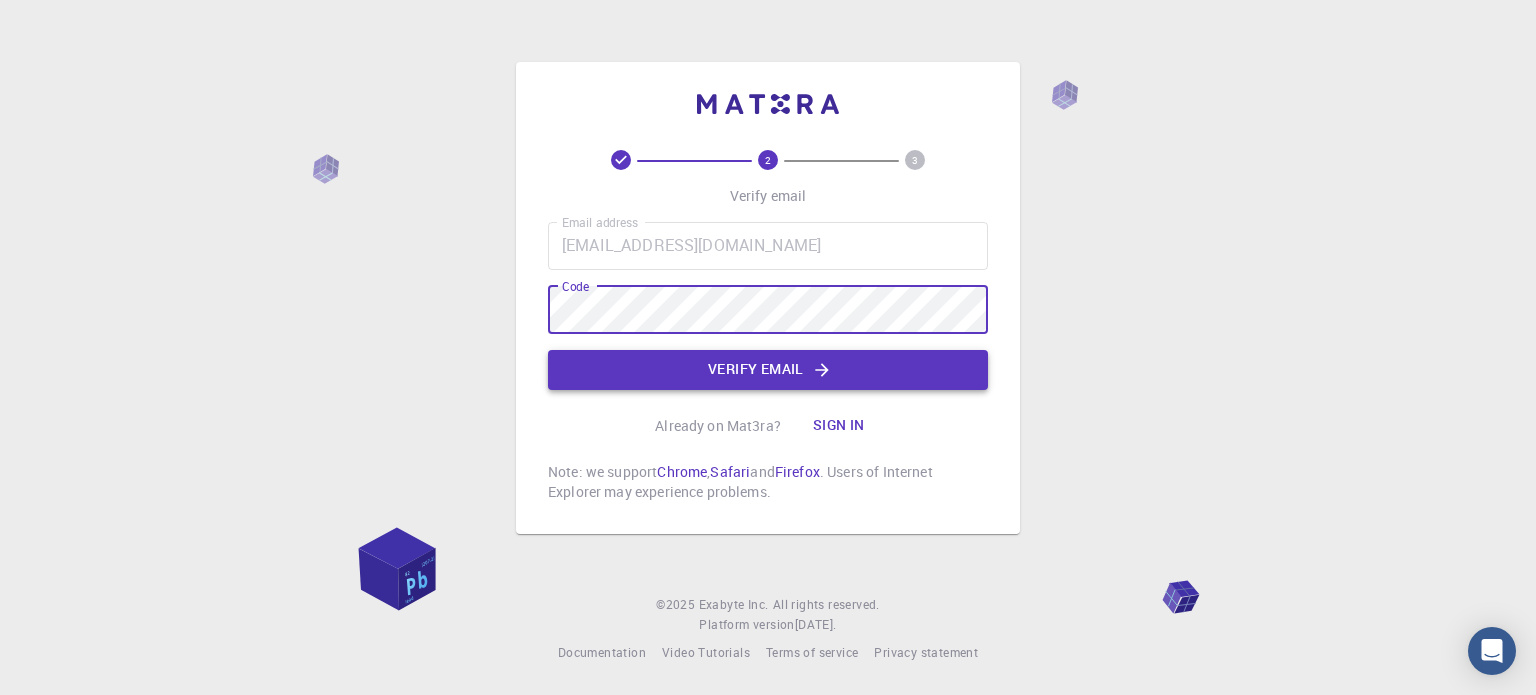 click 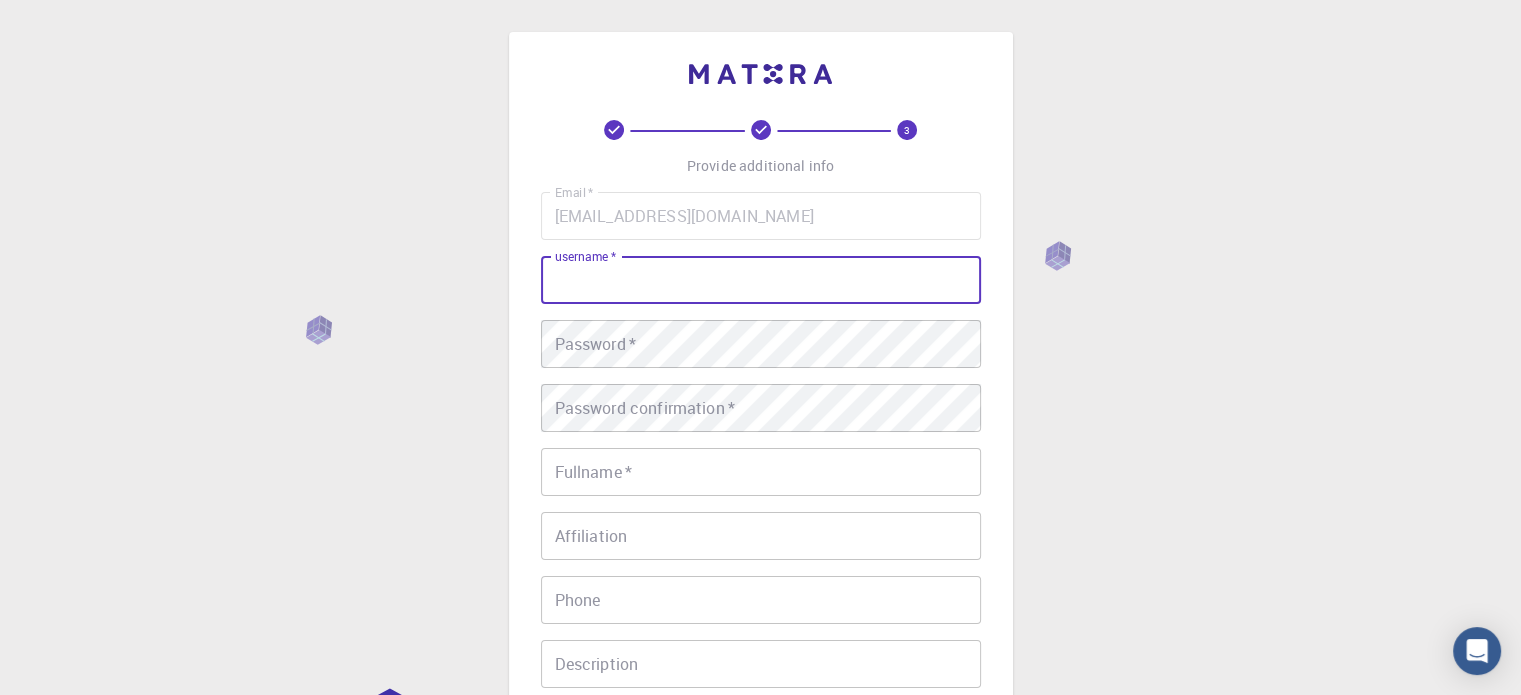 click on "username   *" at bounding box center [761, 280] 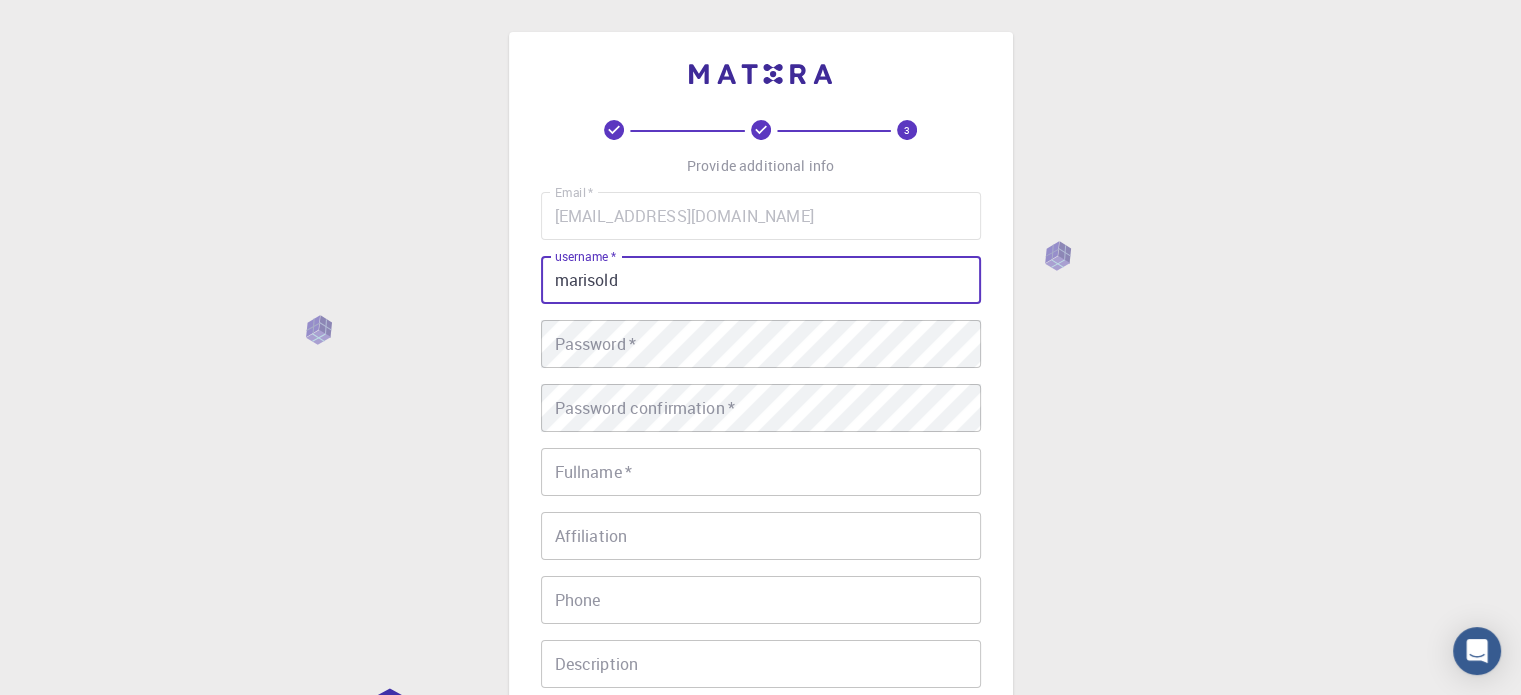 type on "marisold" 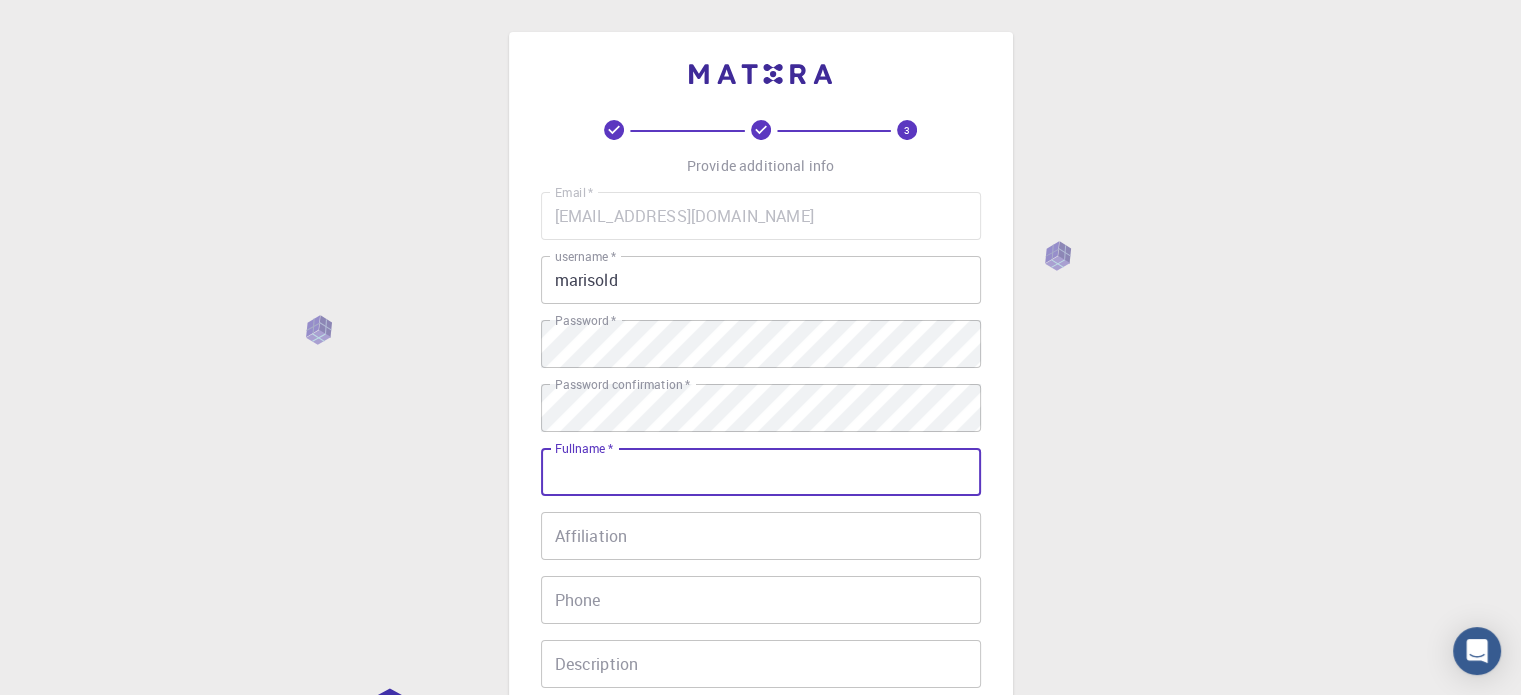 click on "Fullname   *" at bounding box center (761, 472) 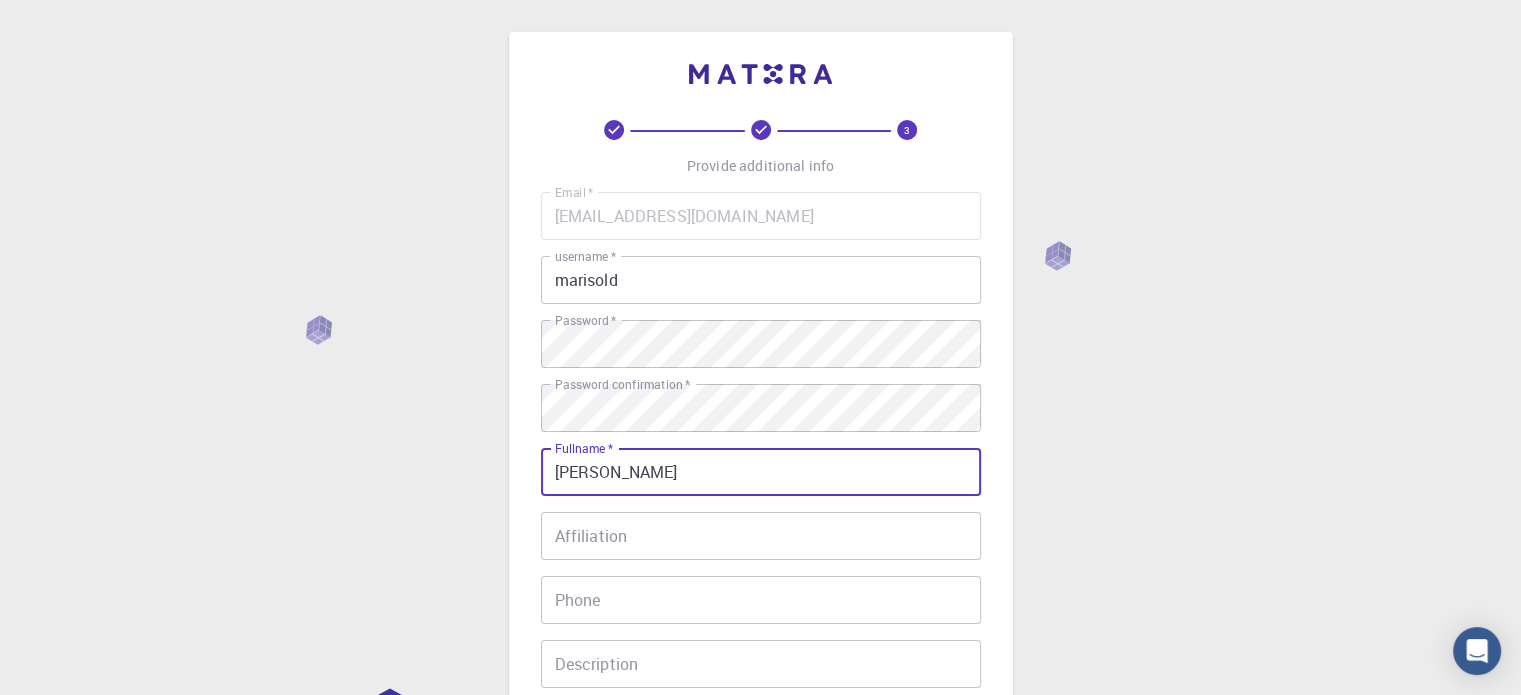 type on "[PERSON_NAME]" 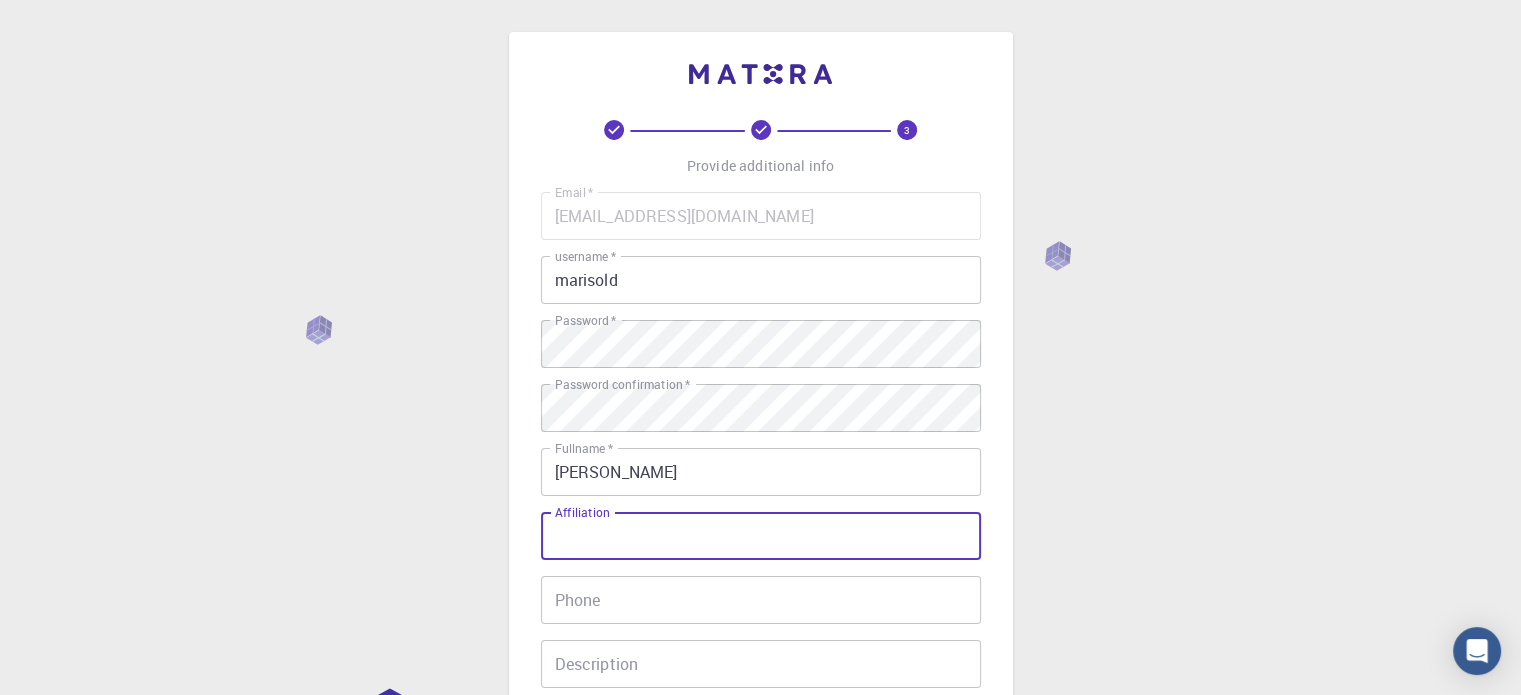 click on "Affiliation" at bounding box center [761, 536] 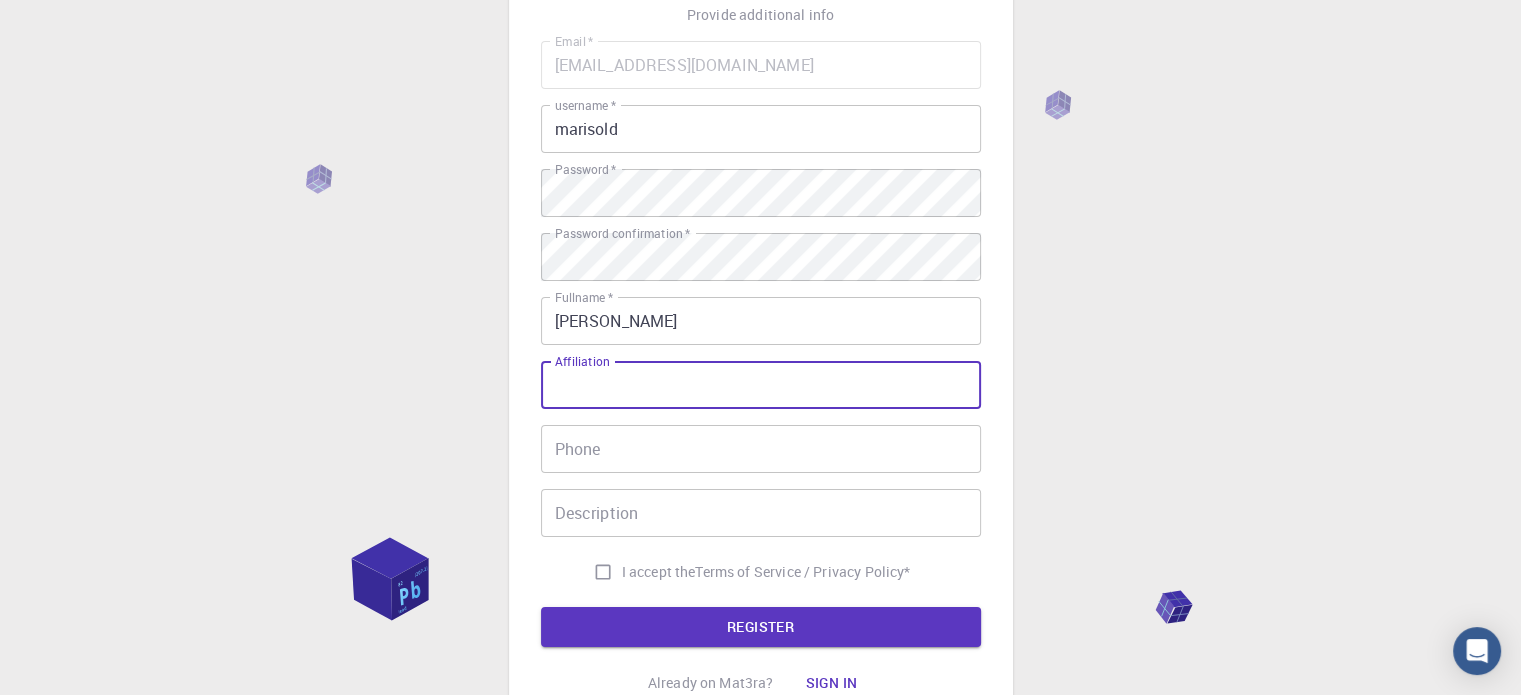 scroll, scrollTop: 154, scrollLeft: 0, axis: vertical 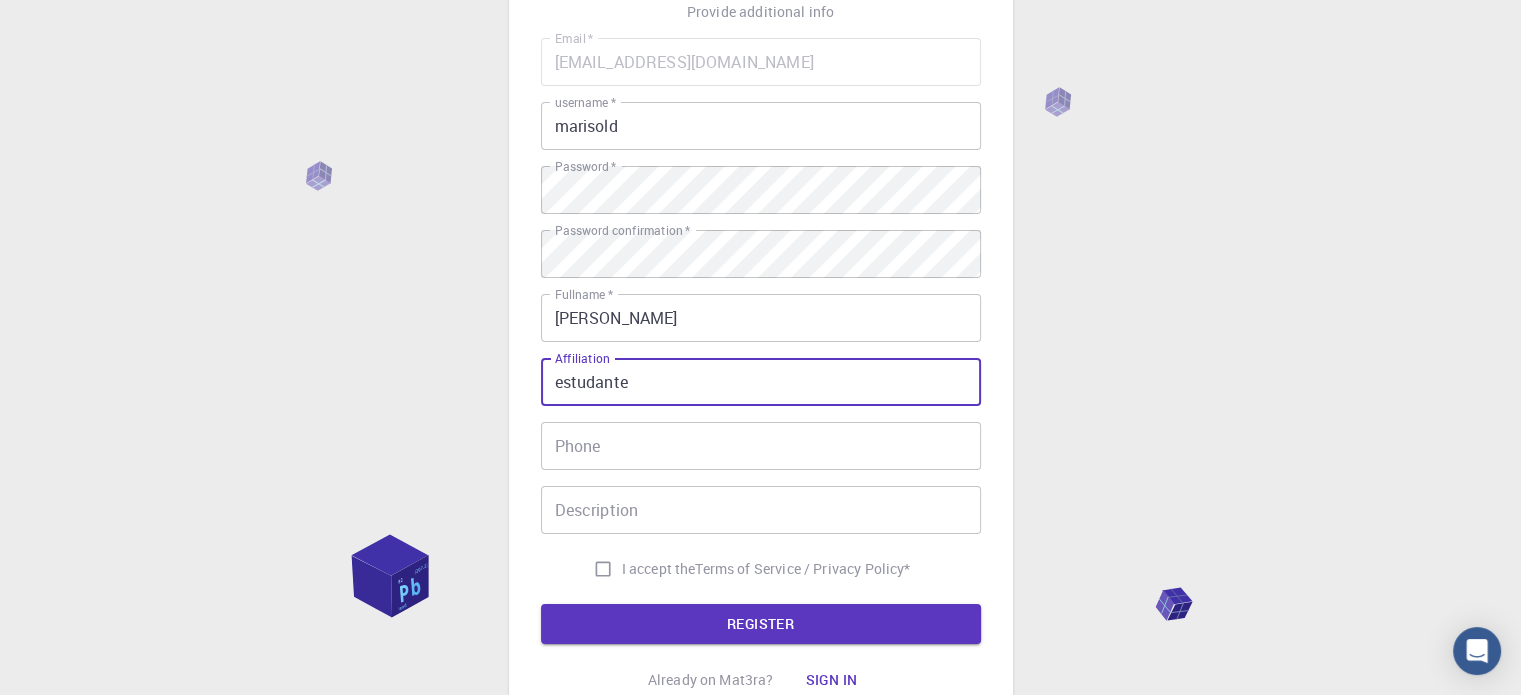 type on "estudante" 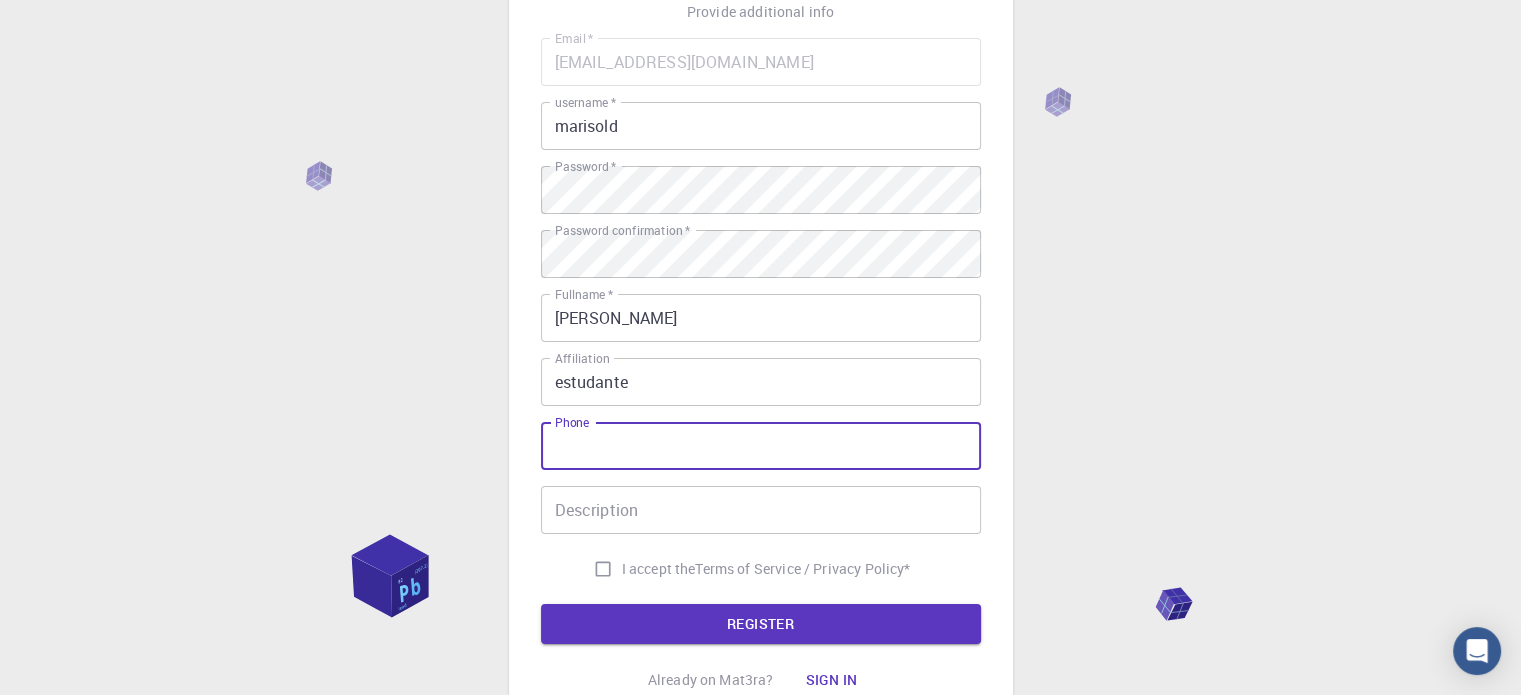 click on "Phone" at bounding box center [761, 446] 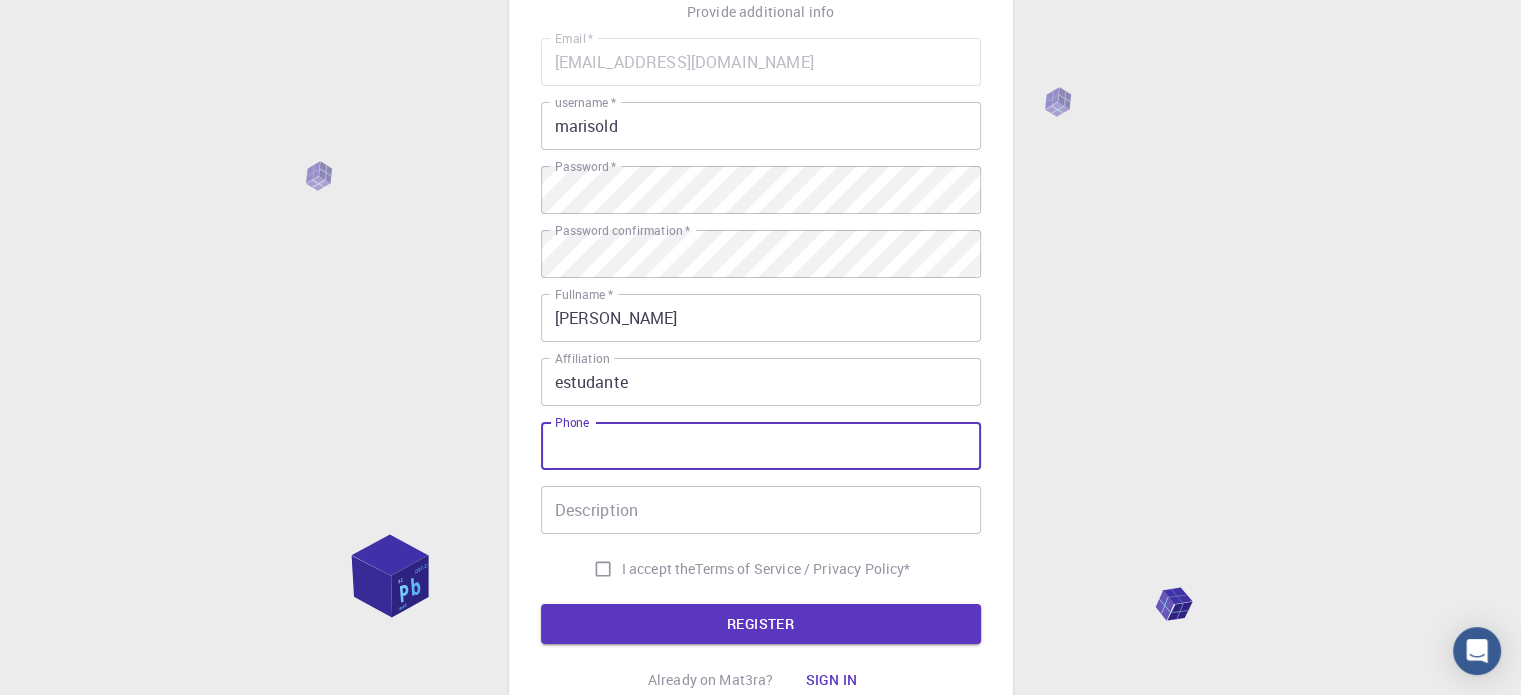 type on "38991454991" 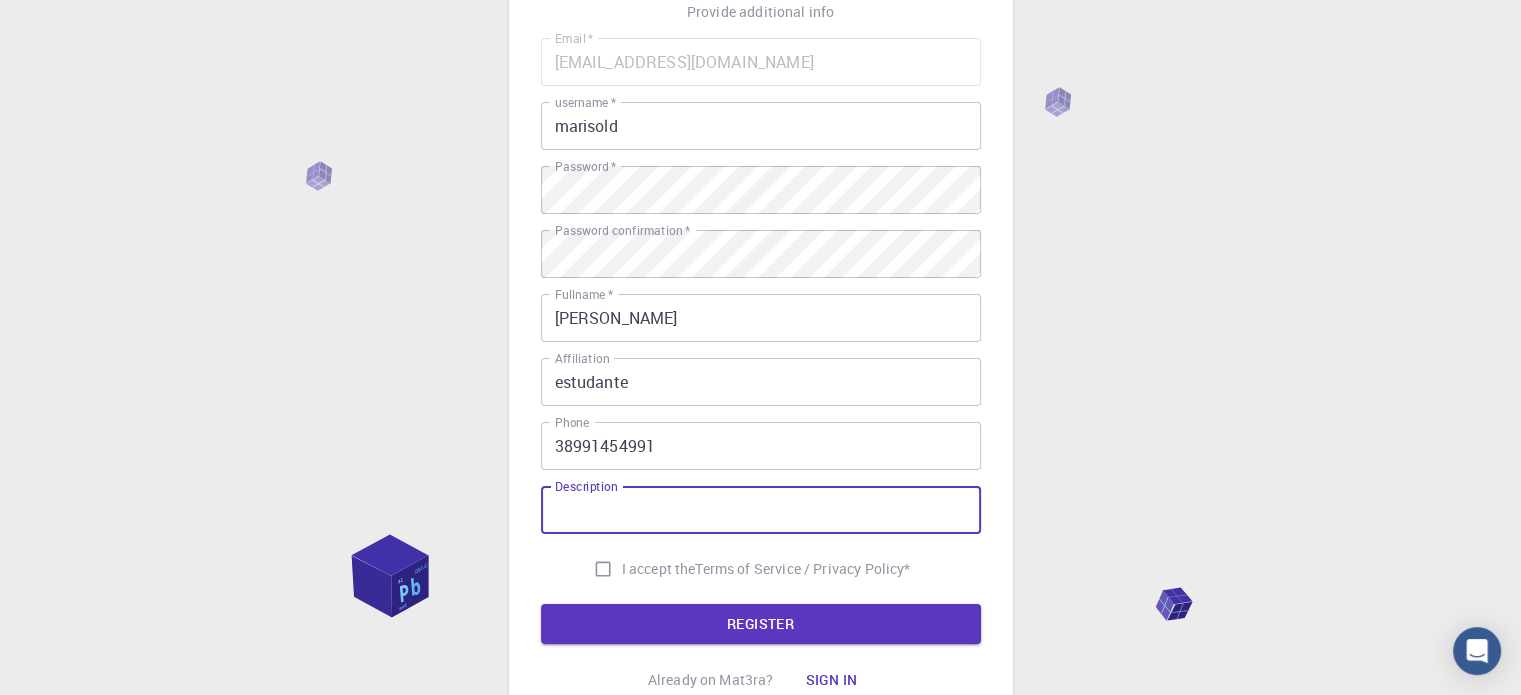 click on "Description" at bounding box center [761, 510] 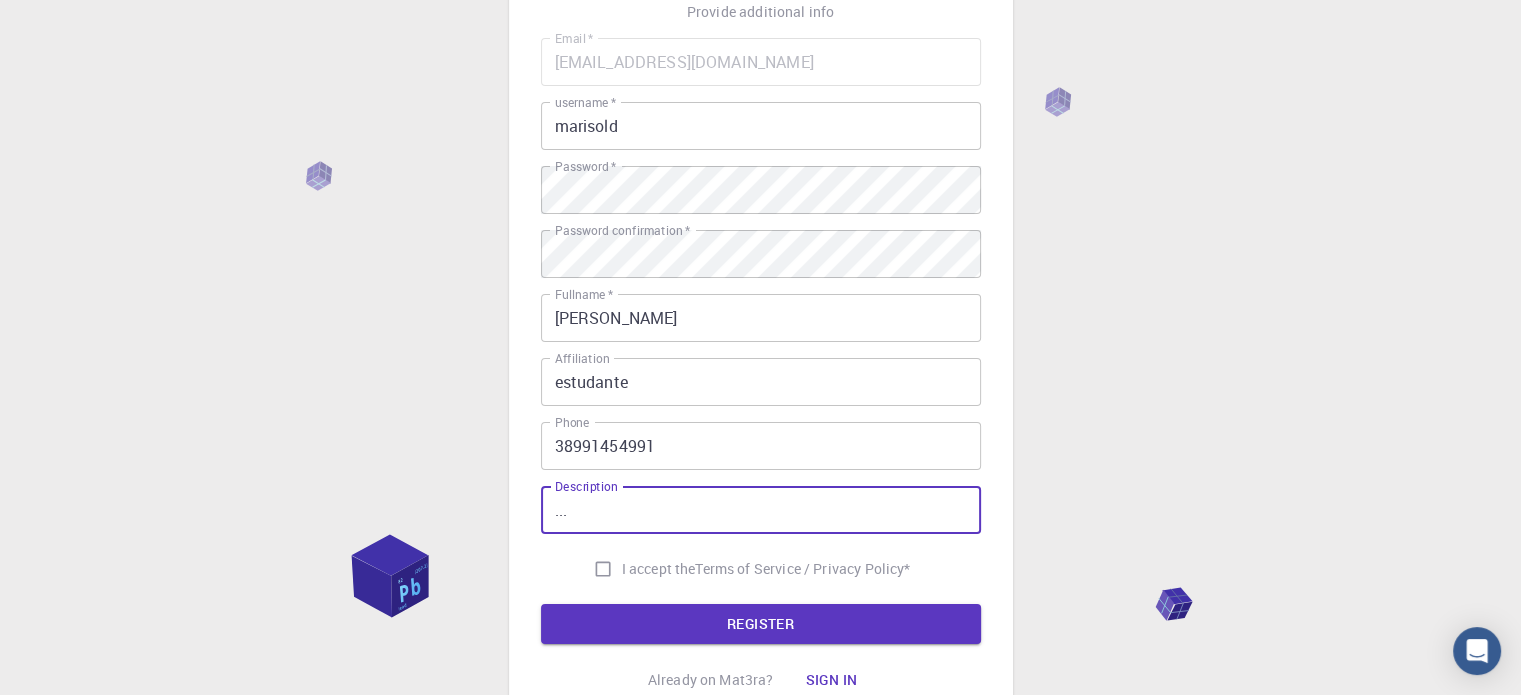 type on "..." 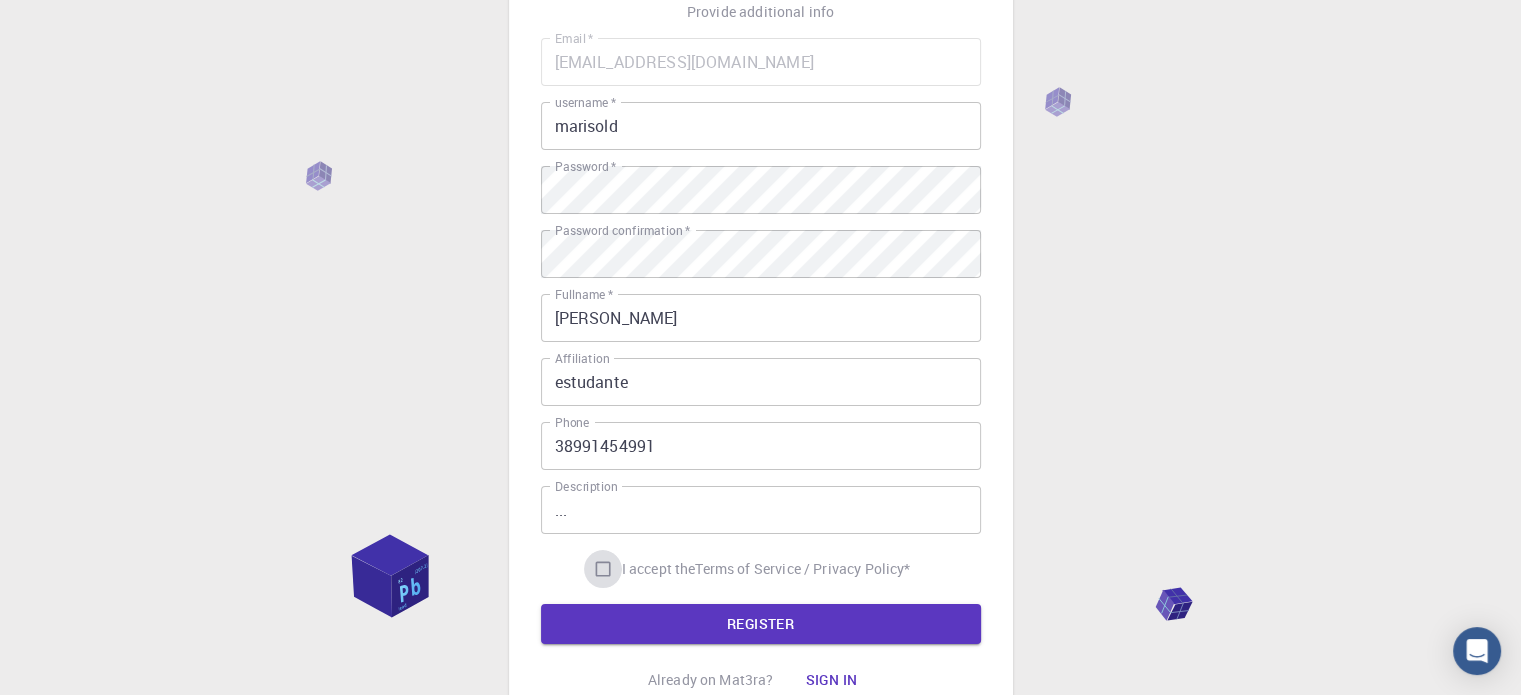 click on "I accept the  Terms of Service / Privacy Policy  *" at bounding box center (603, 569) 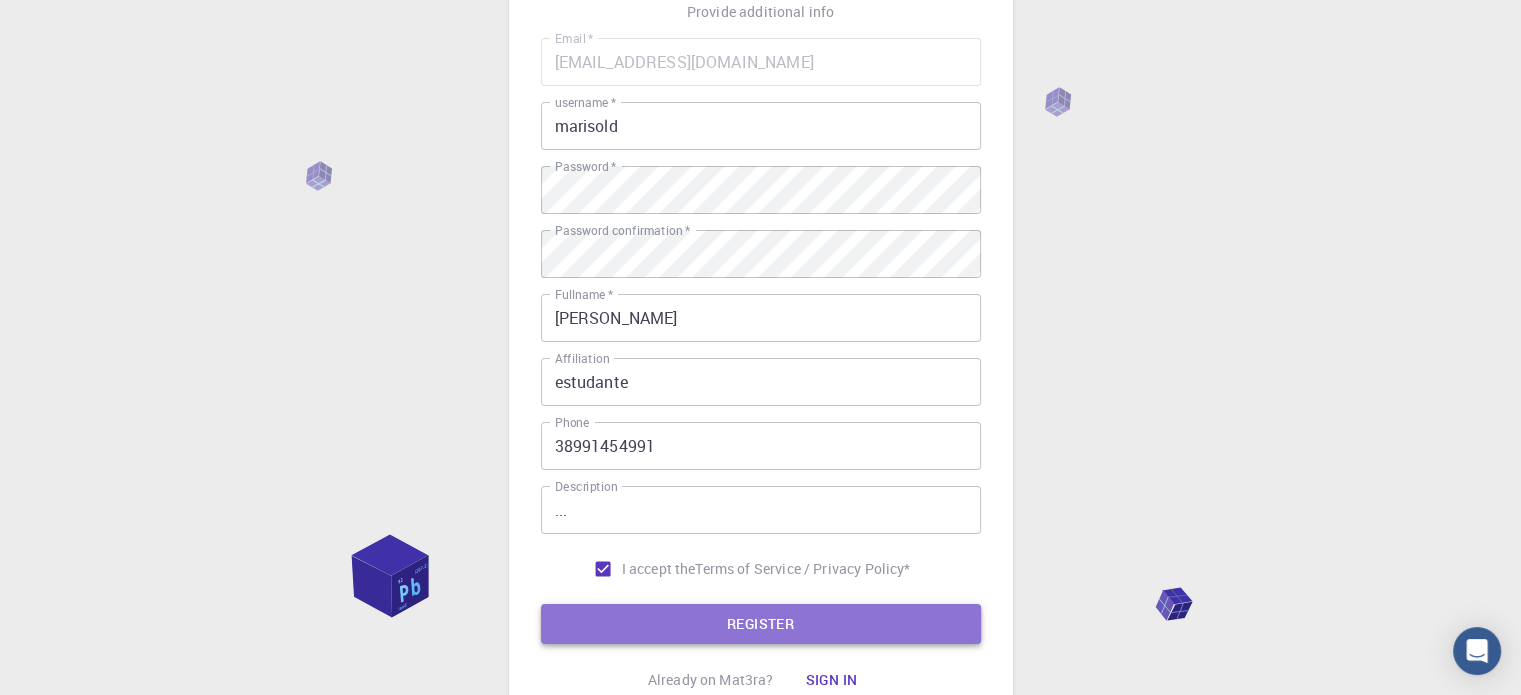 click on "REGISTER" at bounding box center (761, 624) 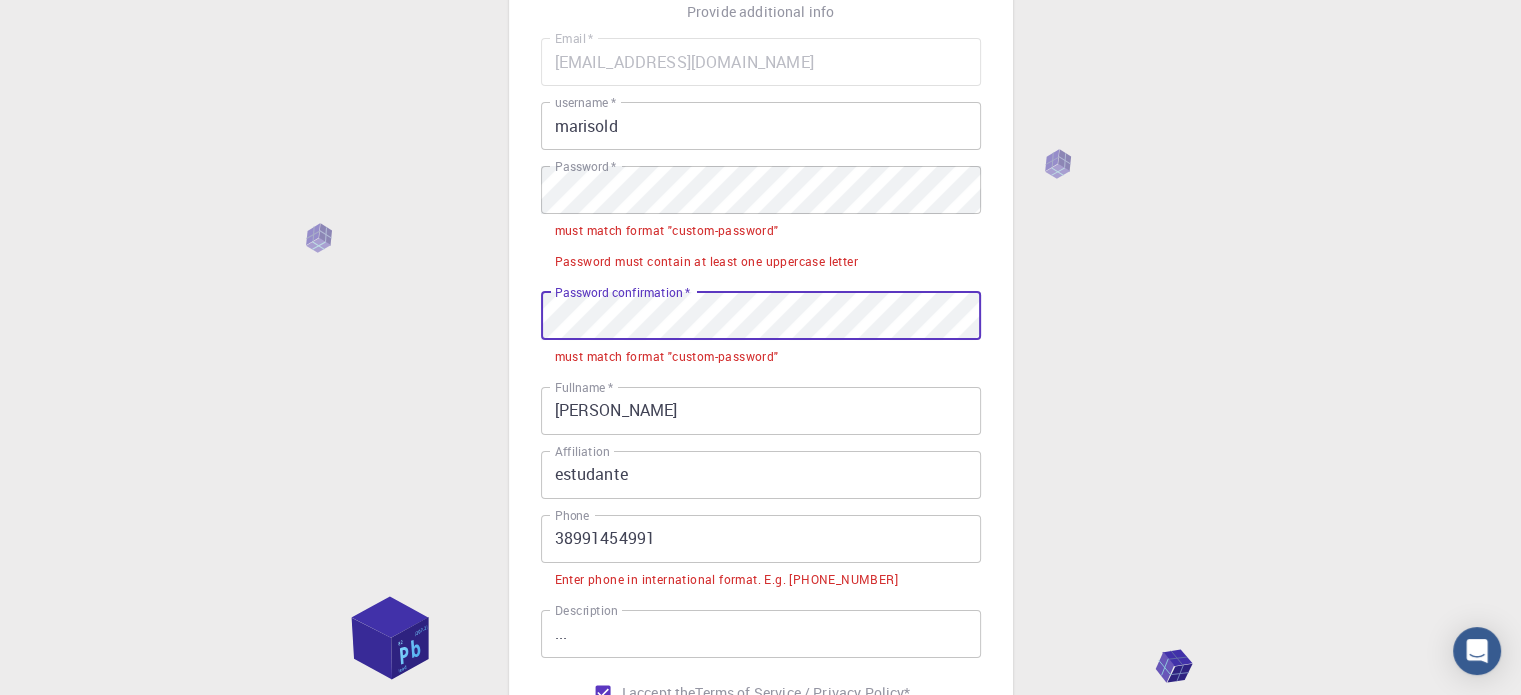 click on "3 Provide additional info Email   * [EMAIL_ADDRESS][DOMAIN_NAME] Email   * username   * marisold username   * Password   * Password   * must match format "custom-password" Password must contain at least one uppercase letter Password confirmation   * Password confirmation   * must match format "custom-password" Fullname   * [PERSON_NAME] Fullname   * Affiliation estudante Affiliation Phone 38991454991 Phone Enter phone in international format. E.g. [PHONE_NUMBER] Description ... Description I accept the  Terms of Service / Privacy Policy  * REGISTER Already on Mat3ra? Sign in" at bounding box center (761, 367) 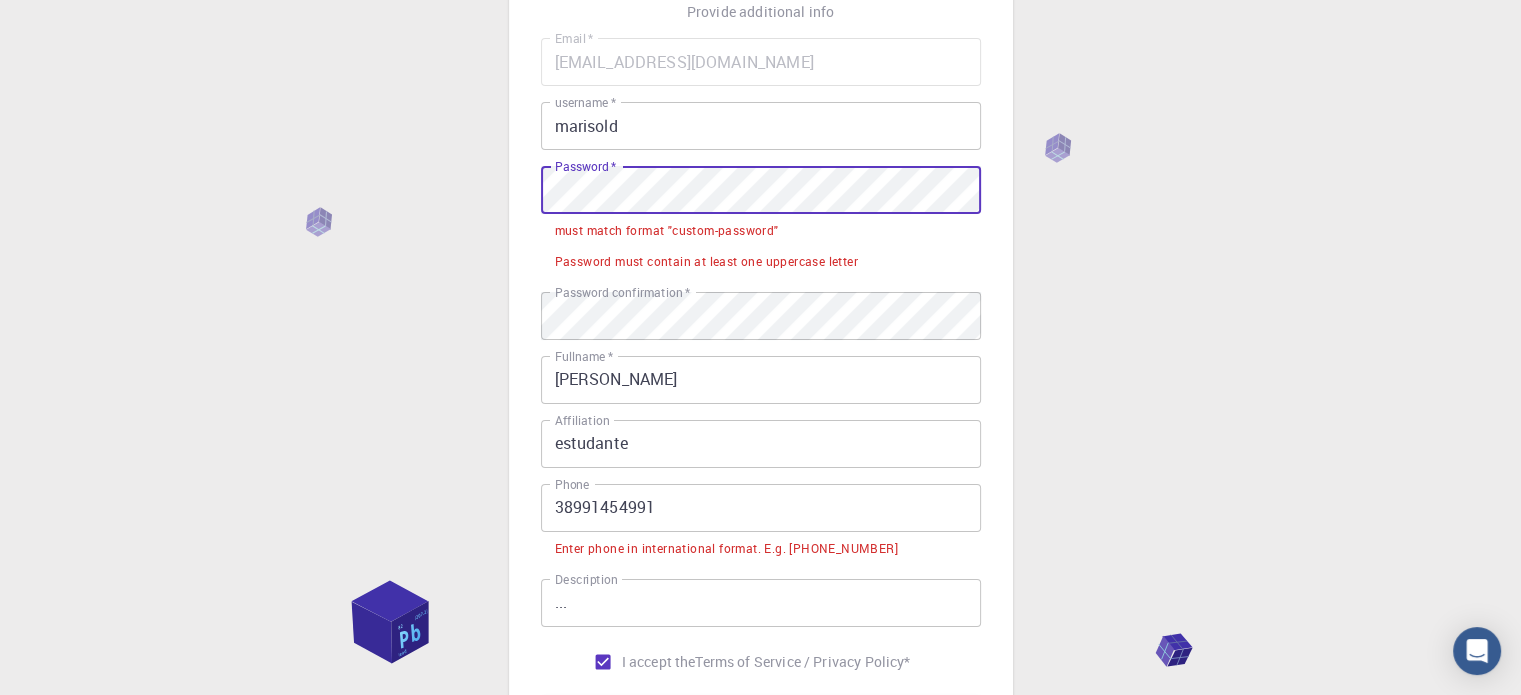 click on "3 Provide additional info Email   * [EMAIL_ADDRESS][DOMAIN_NAME] Email   * username   * marisold username   * Password   * Password   * must match format "custom-password" Password must contain at least one uppercase letter Password confirmation   * Password confirmation   * Fullname   * [PERSON_NAME] Fullname   * Affiliation estudante Affiliation Phone 38991454991 Phone Enter phone in international format. E.g. [PHONE_NUMBER] Description ... Description I accept the  Terms of Service / Privacy Policy  * REGISTER Already on Mat3ra? Sign in ©  2025   Exabyte Inc.   All rights reserved. Platform version  [DATE] . Documentation Video Tutorials Terms of service Privacy statement" at bounding box center [760, 401] 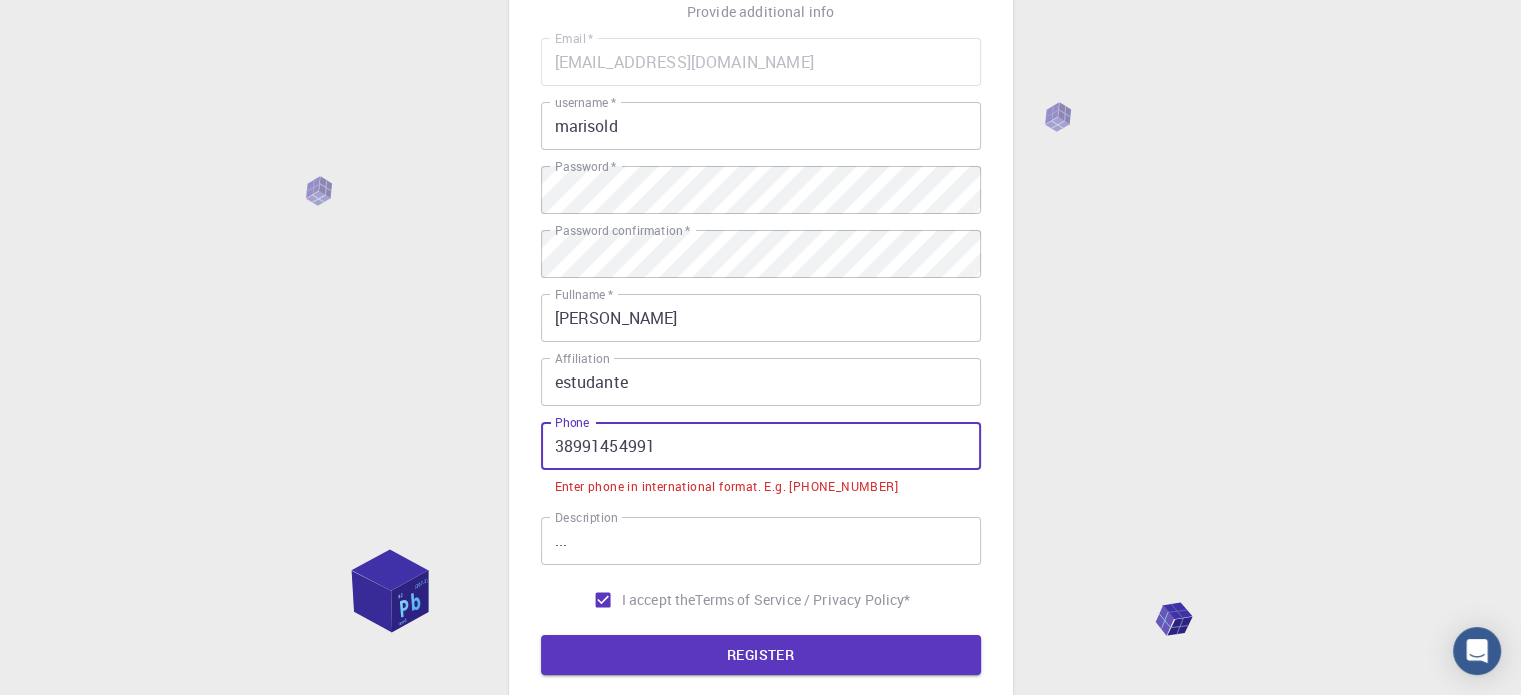 click on "38991454991" at bounding box center [761, 446] 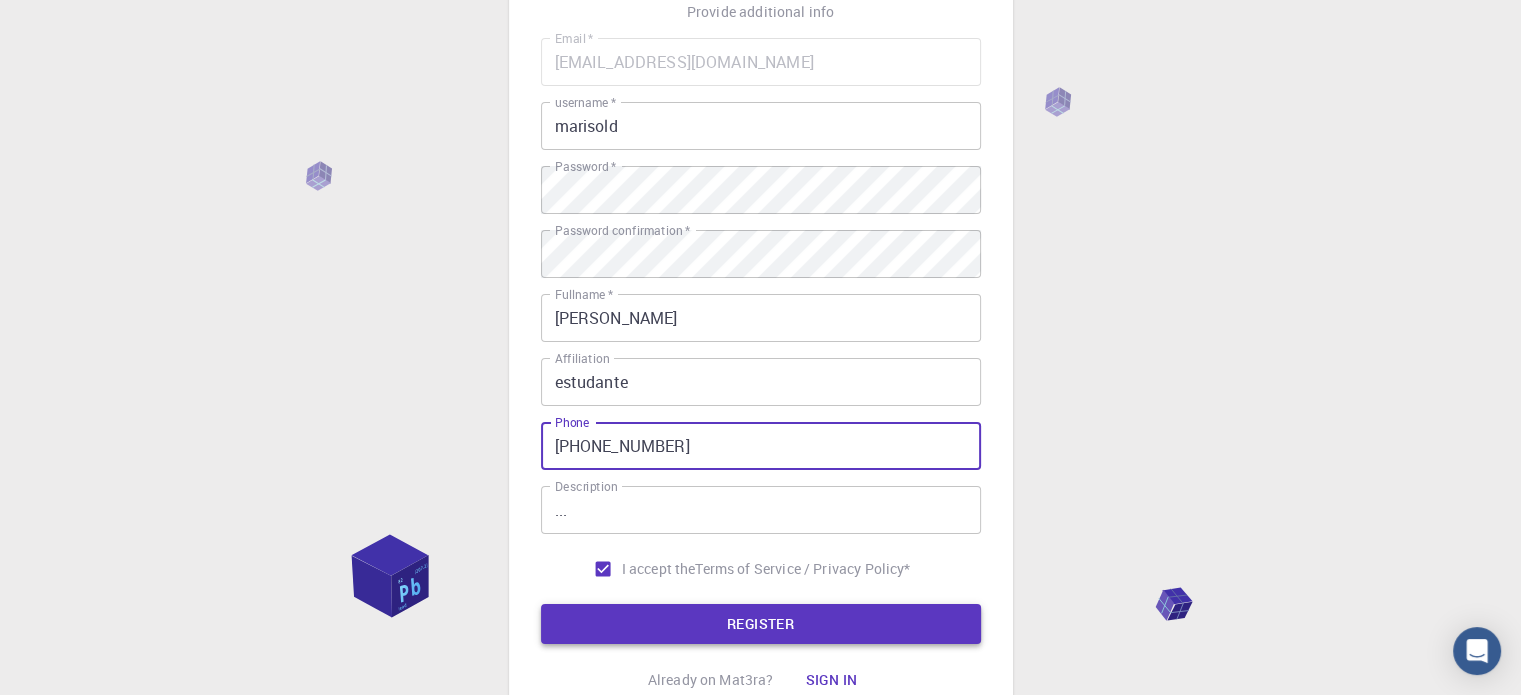type on "[PHONE_NUMBER]" 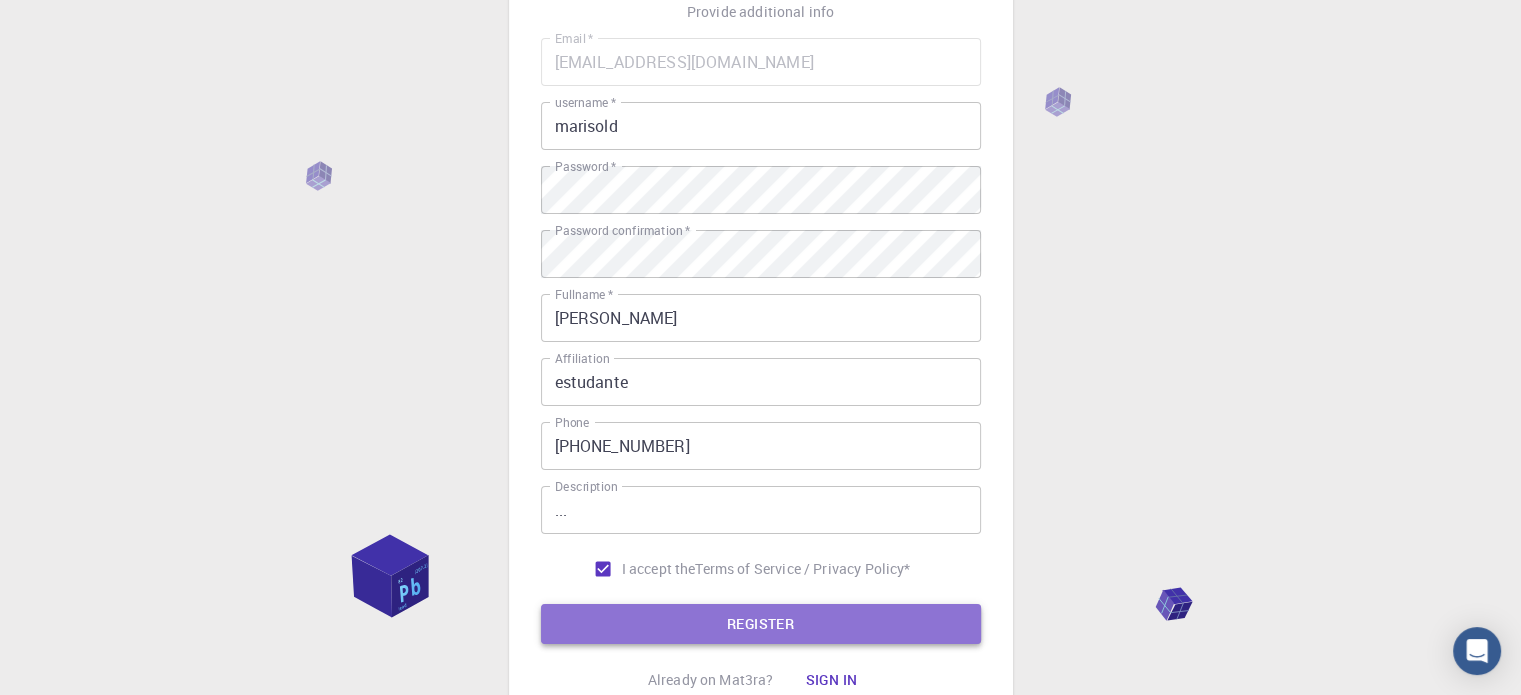 click on "REGISTER" at bounding box center (761, 624) 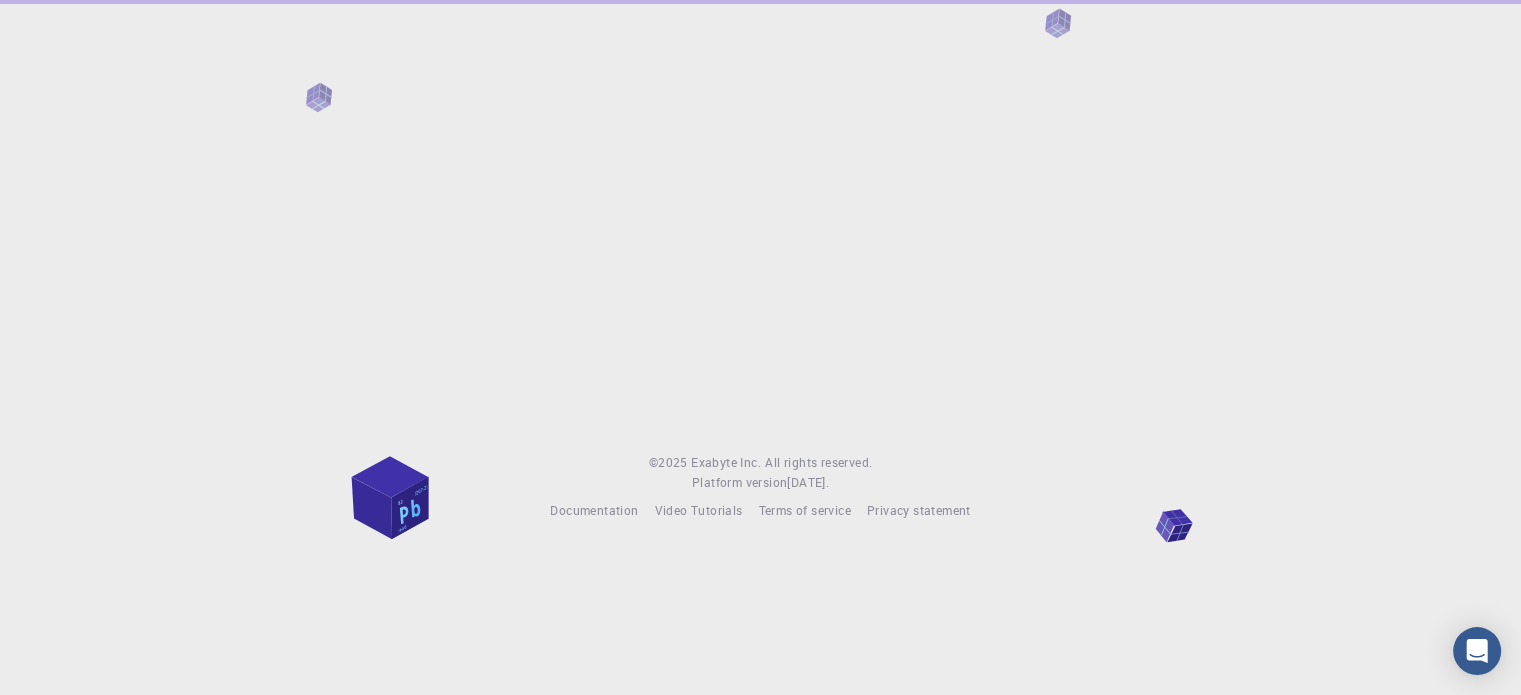 scroll, scrollTop: 0, scrollLeft: 0, axis: both 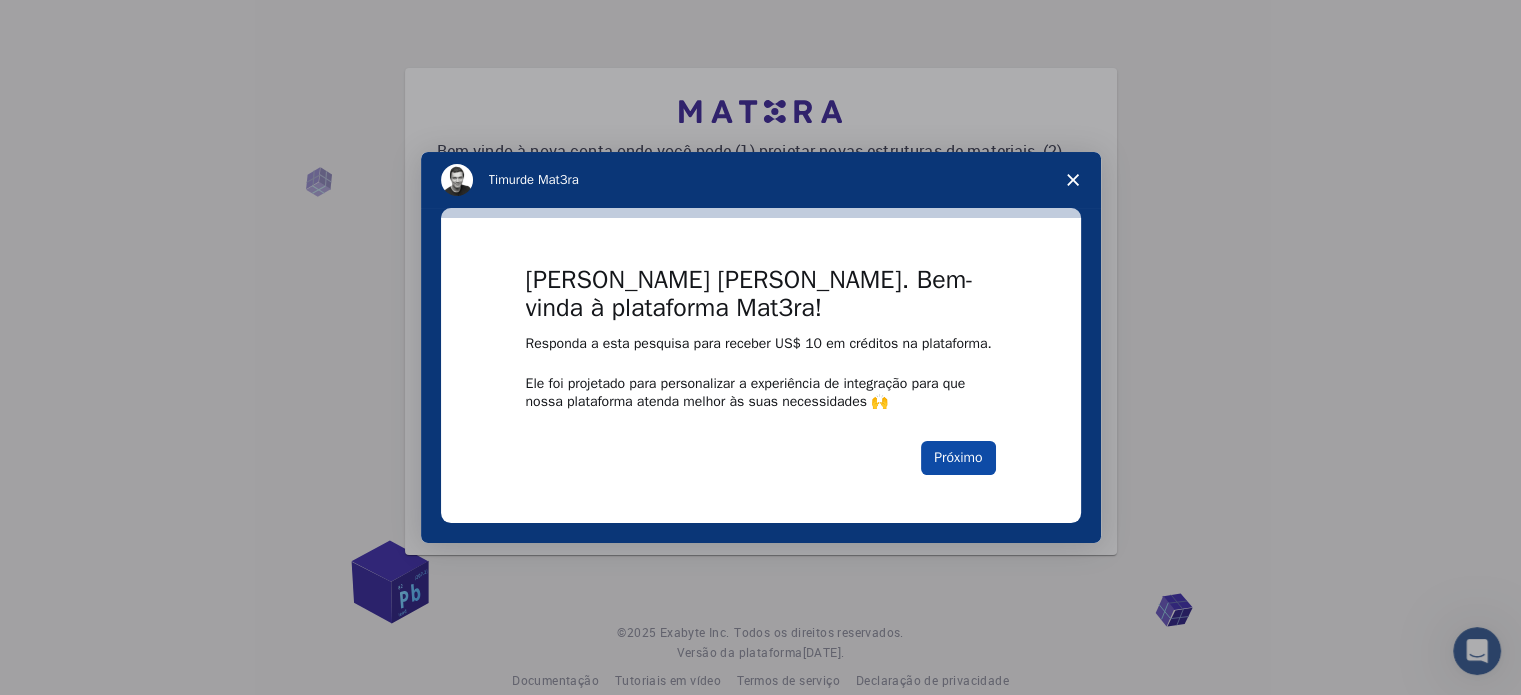 click on "Próximo" at bounding box center (958, 458) 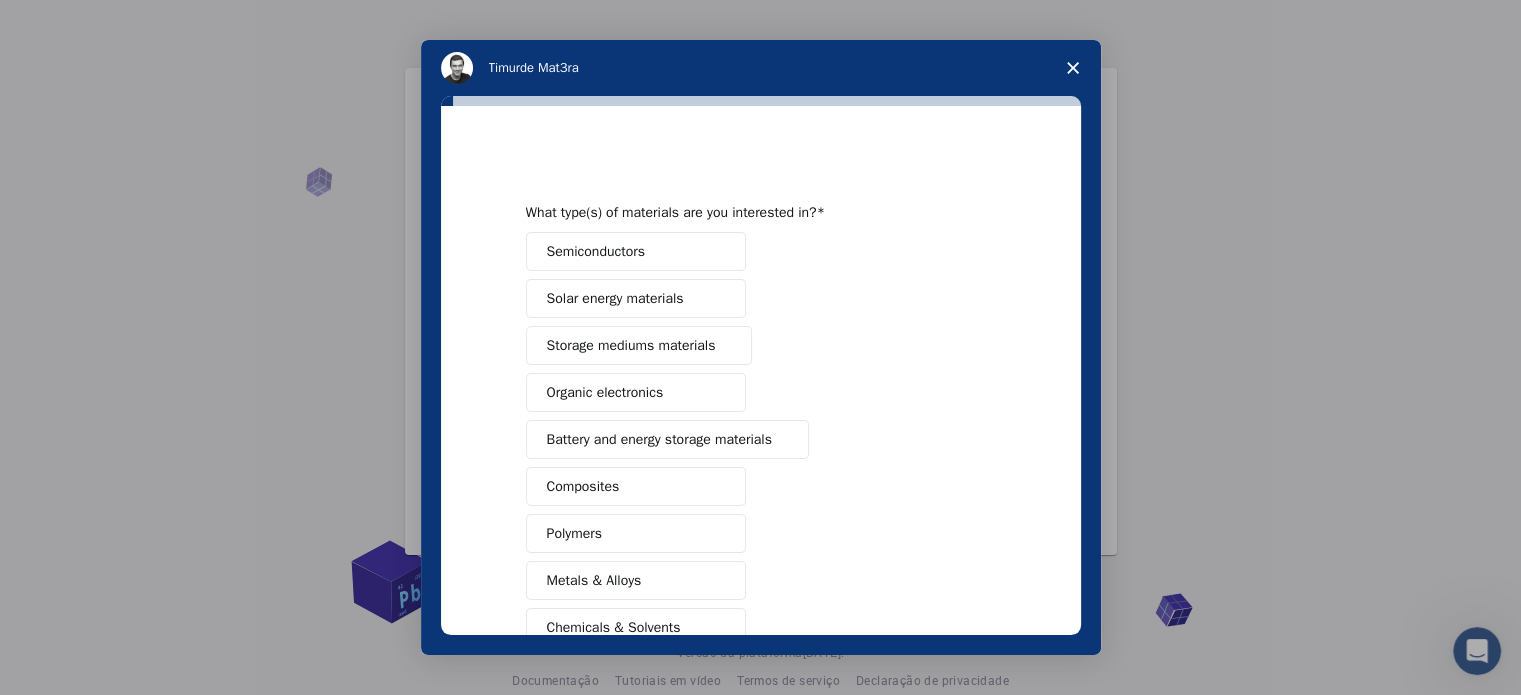 click on "Semiconductors" at bounding box center [636, 251] 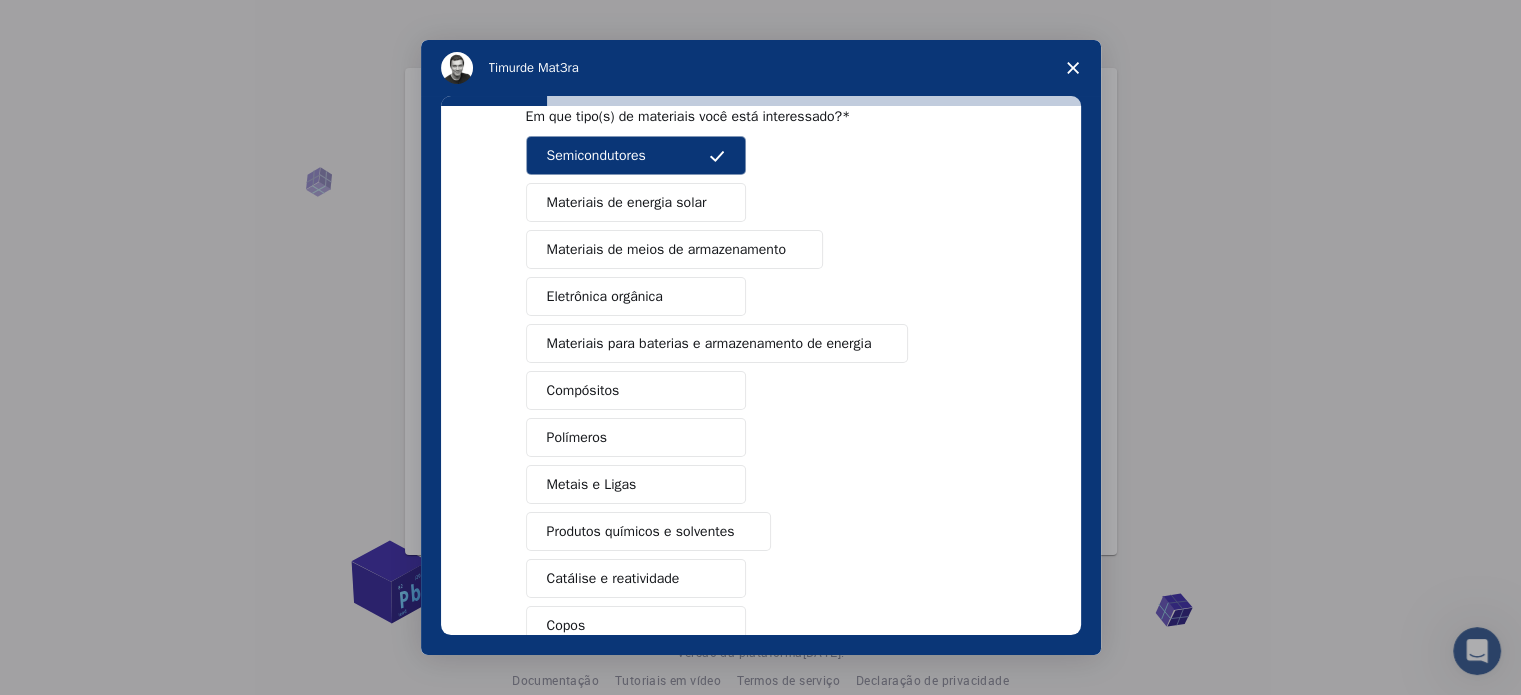 scroll, scrollTop: 72, scrollLeft: 0, axis: vertical 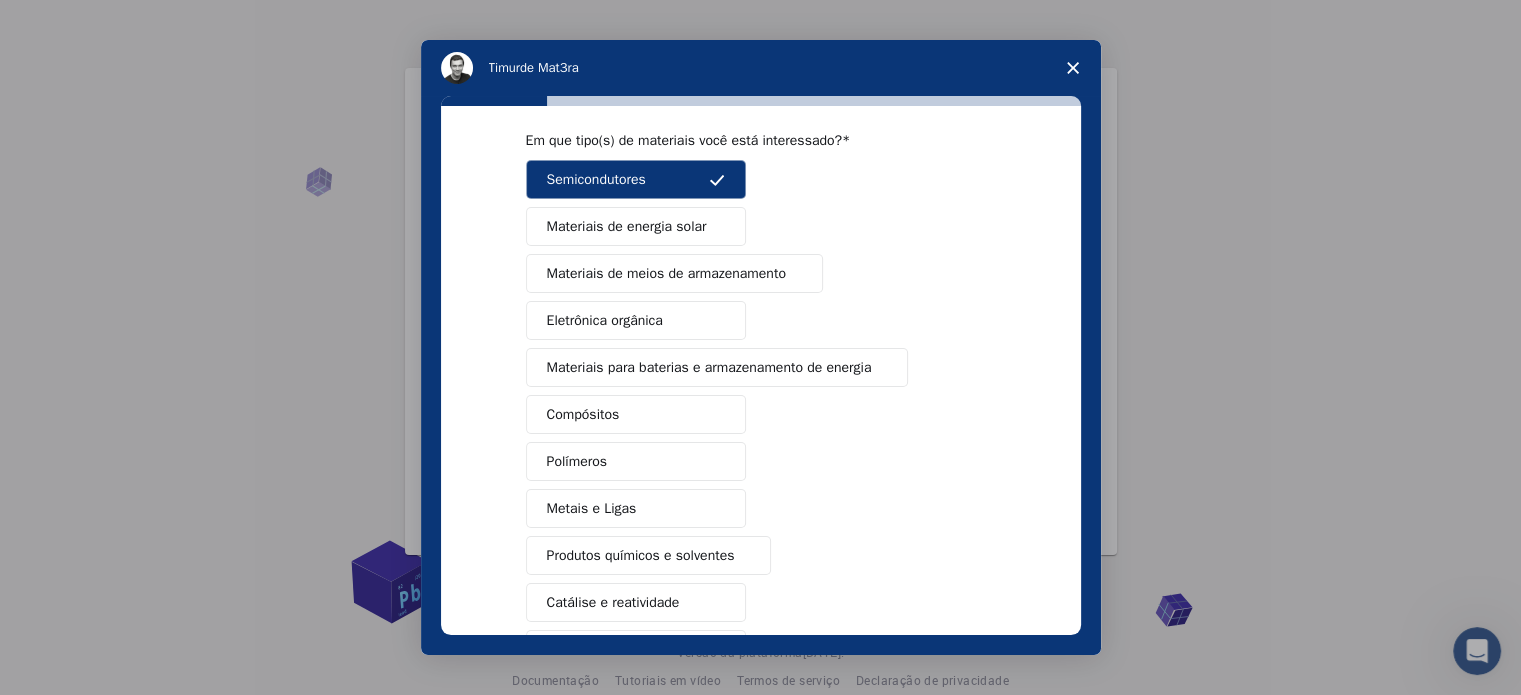 click on "Compósitos" at bounding box center [636, 414] 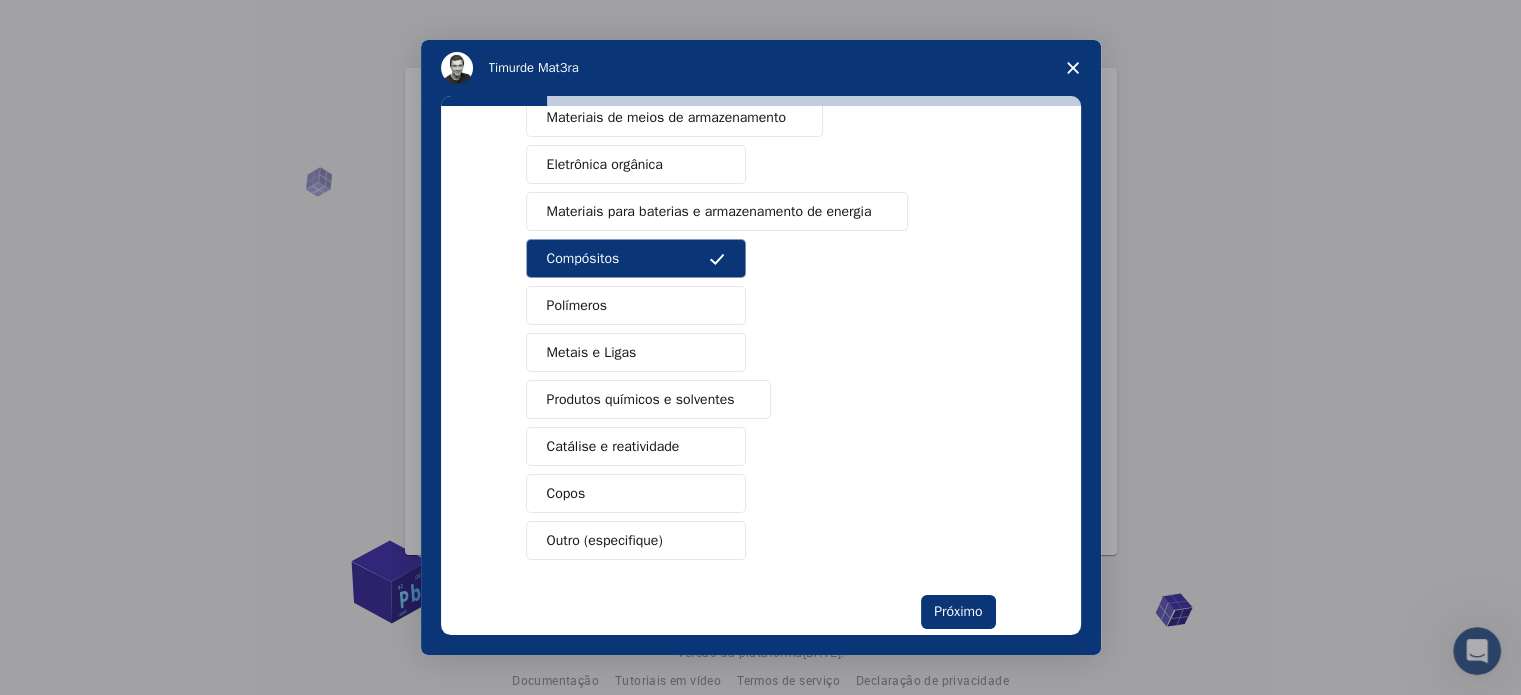 scroll, scrollTop: 264, scrollLeft: 0, axis: vertical 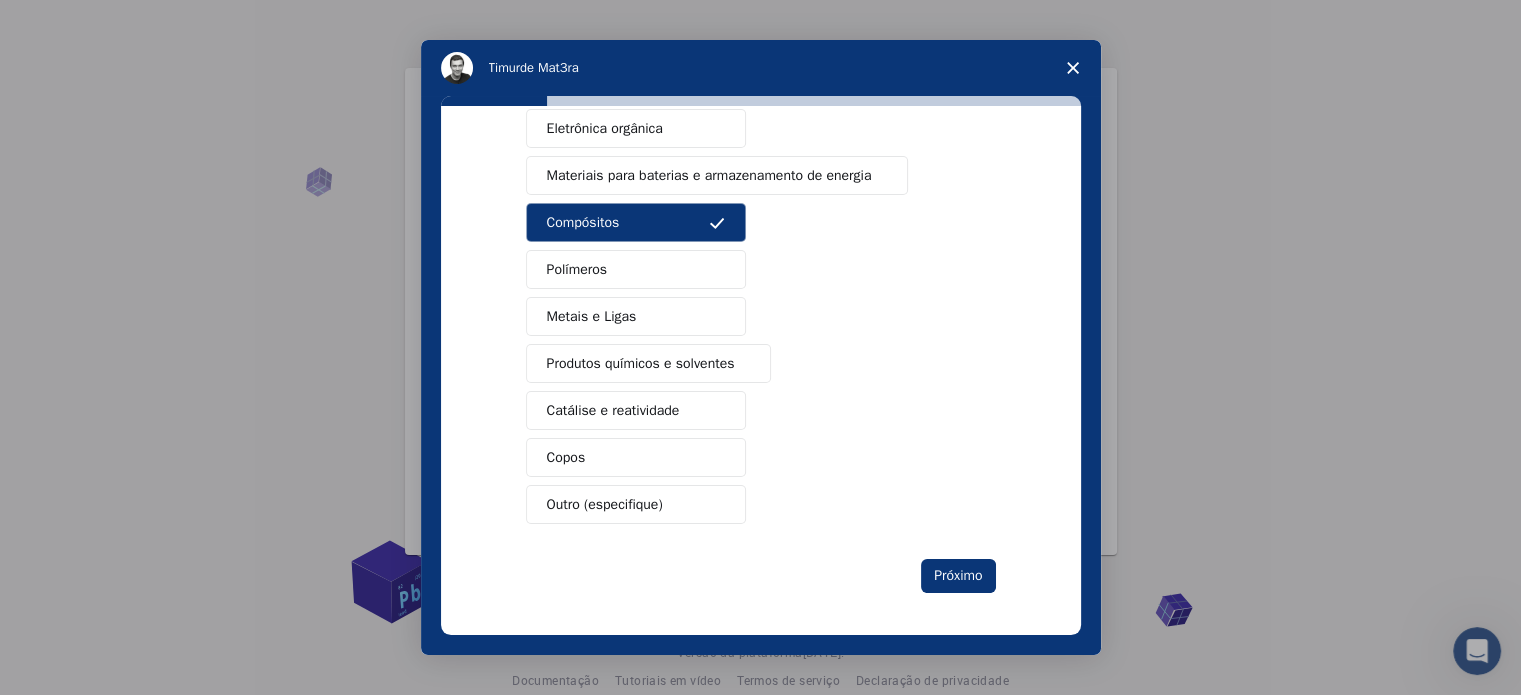 click on "Produtos químicos e solventes" at bounding box center (641, 363) 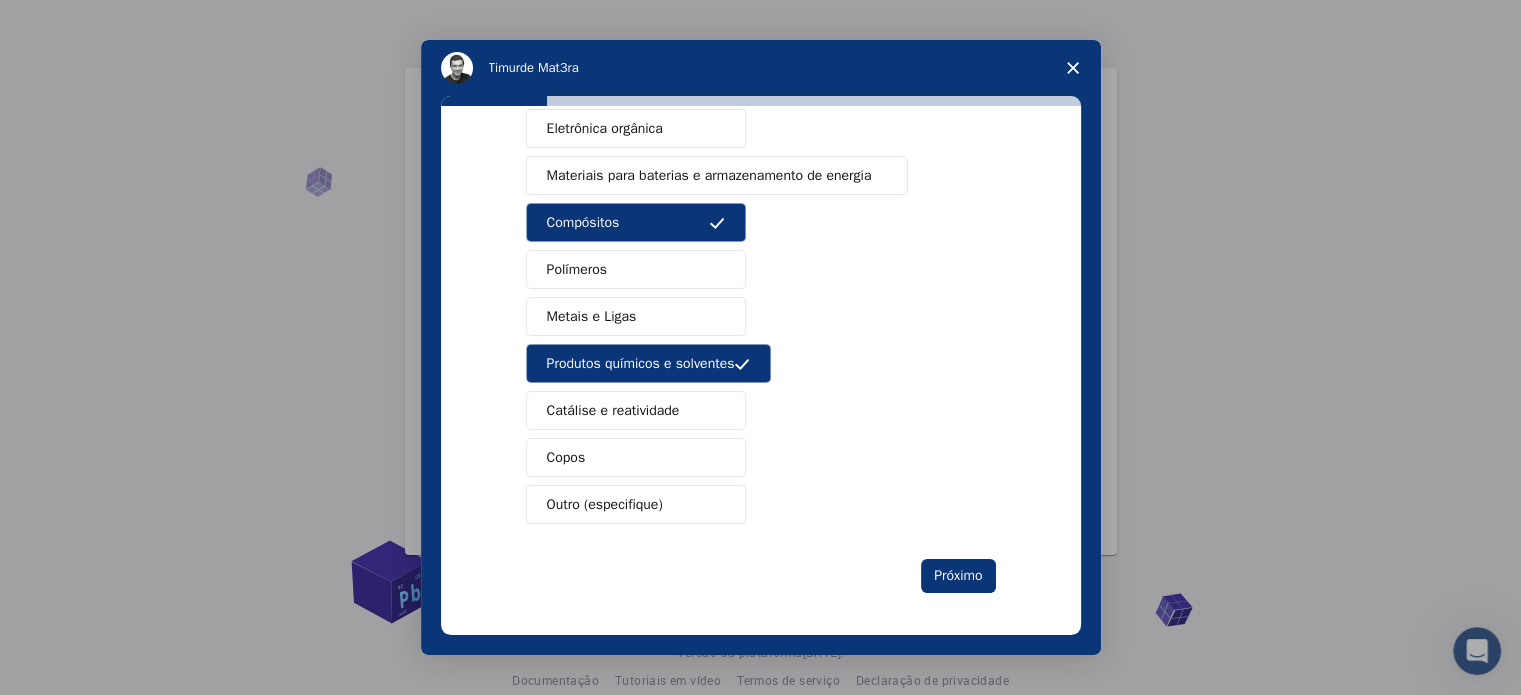 click at bounding box center [717, 411] 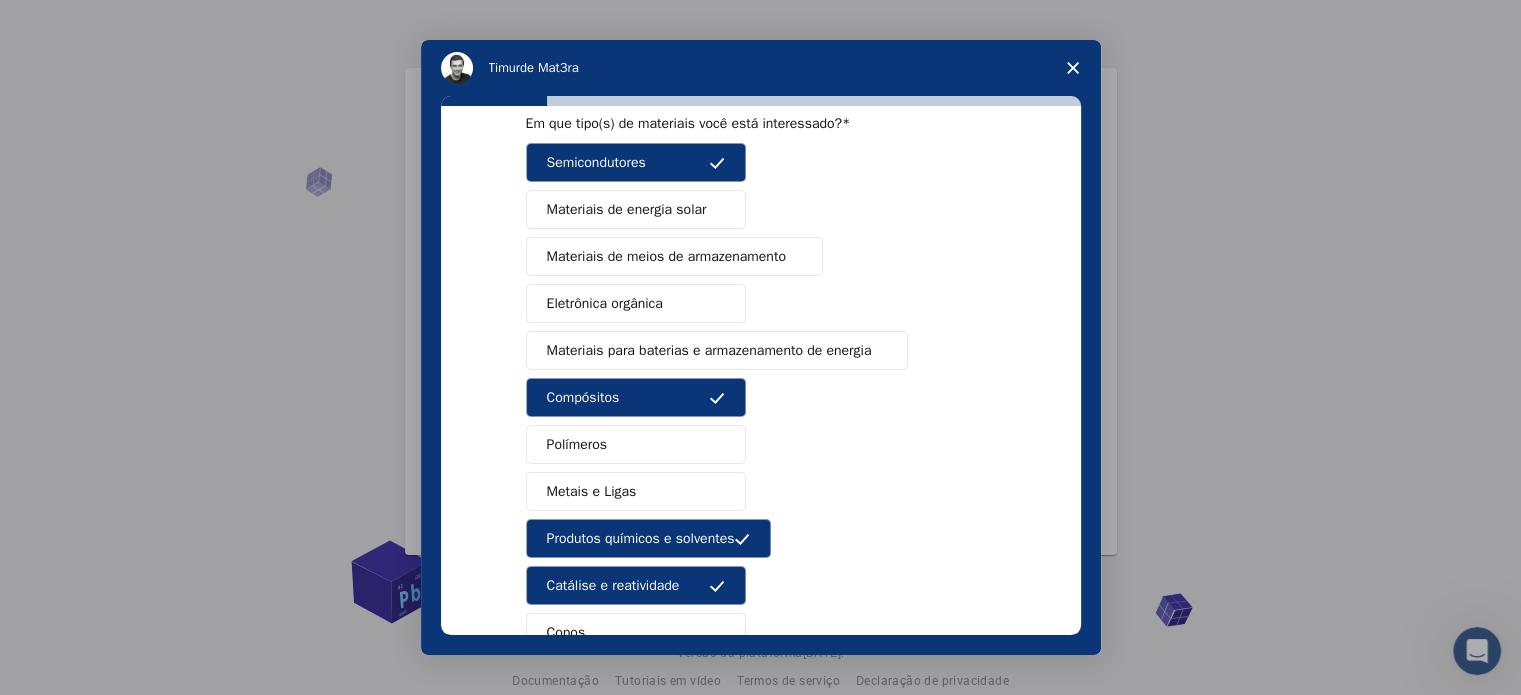 scroll, scrollTop: 91, scrollLeft: 0, axis: vertical 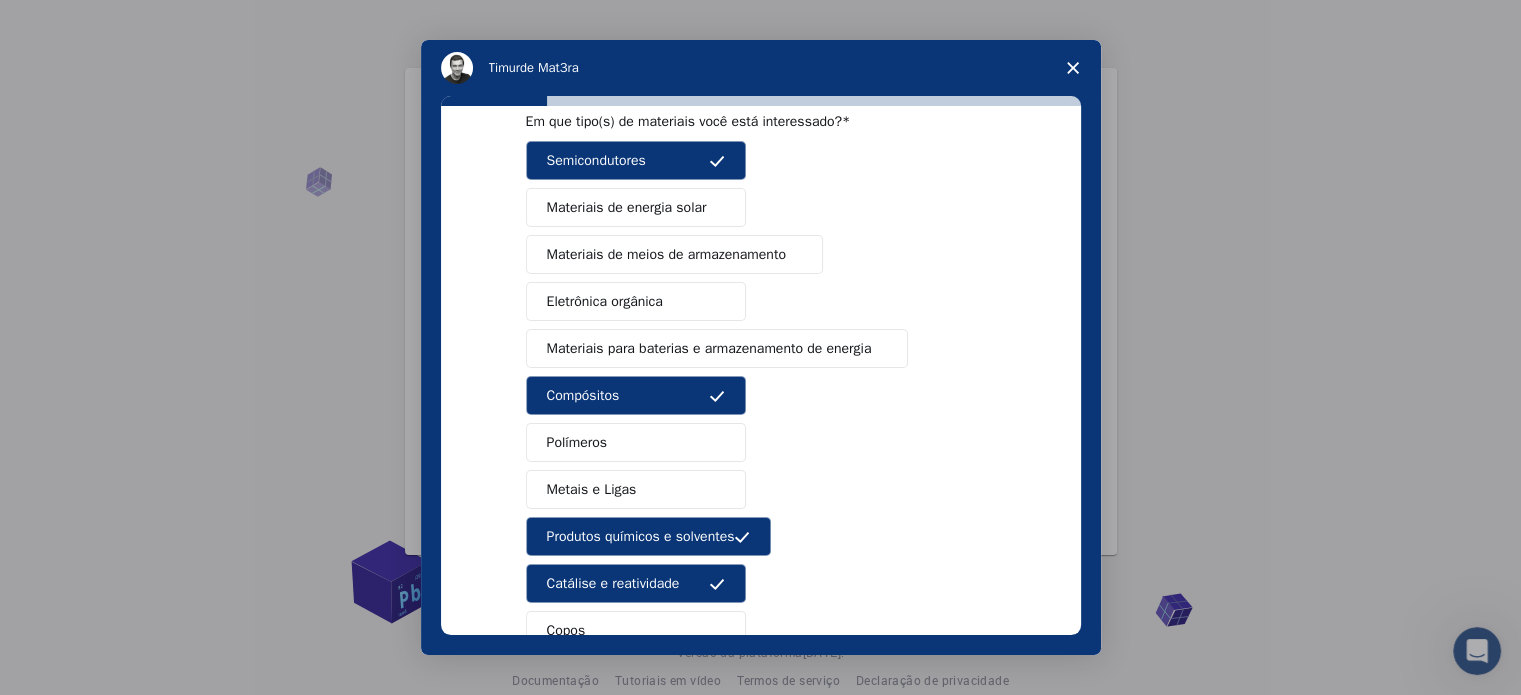 click on "Materiais para baterias e armazenamento de energia" at bounding box center [709, 348] 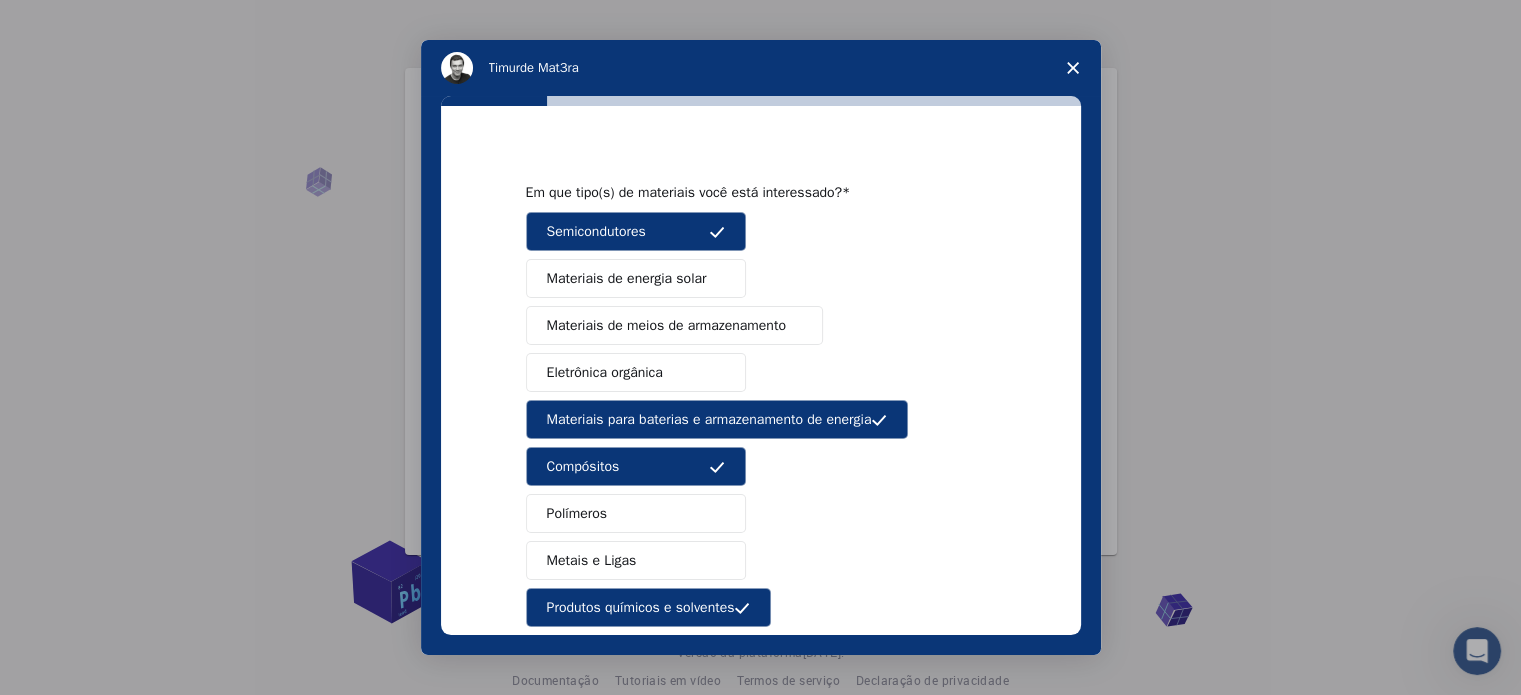 scroll, scrollTop: 264, scrollLeft: 0, axis: vertical 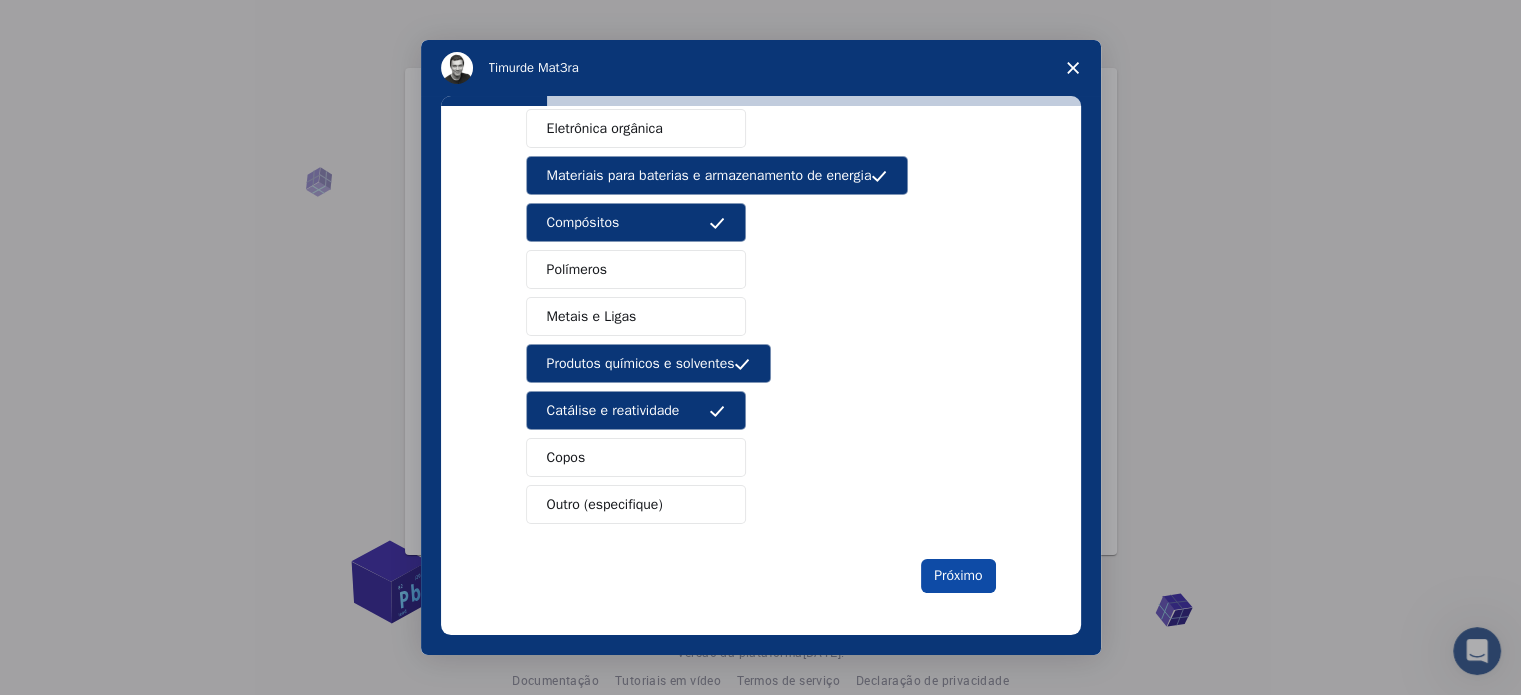 click on "Próximo" at bounding box center (958, 575) 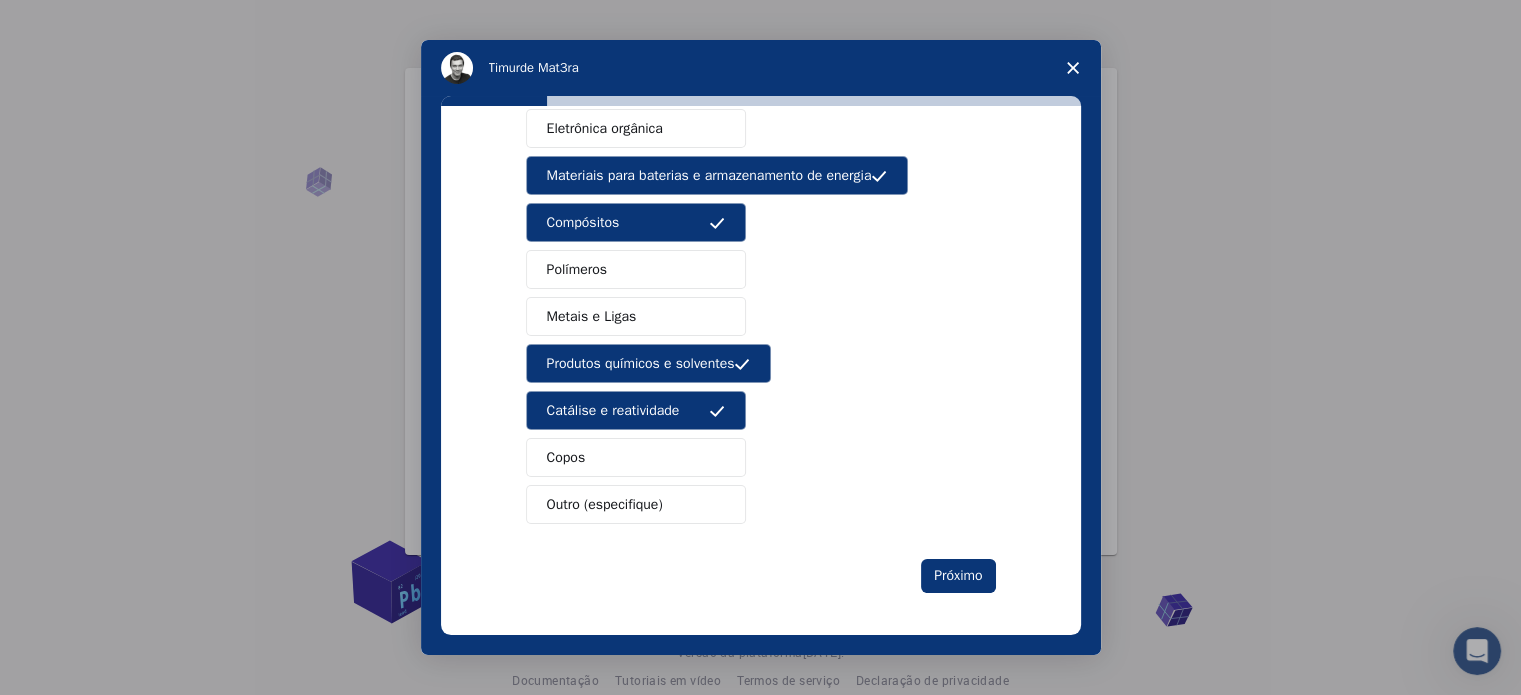 scroll, scrollTop: 0, scrollLeft: 0, axis: both 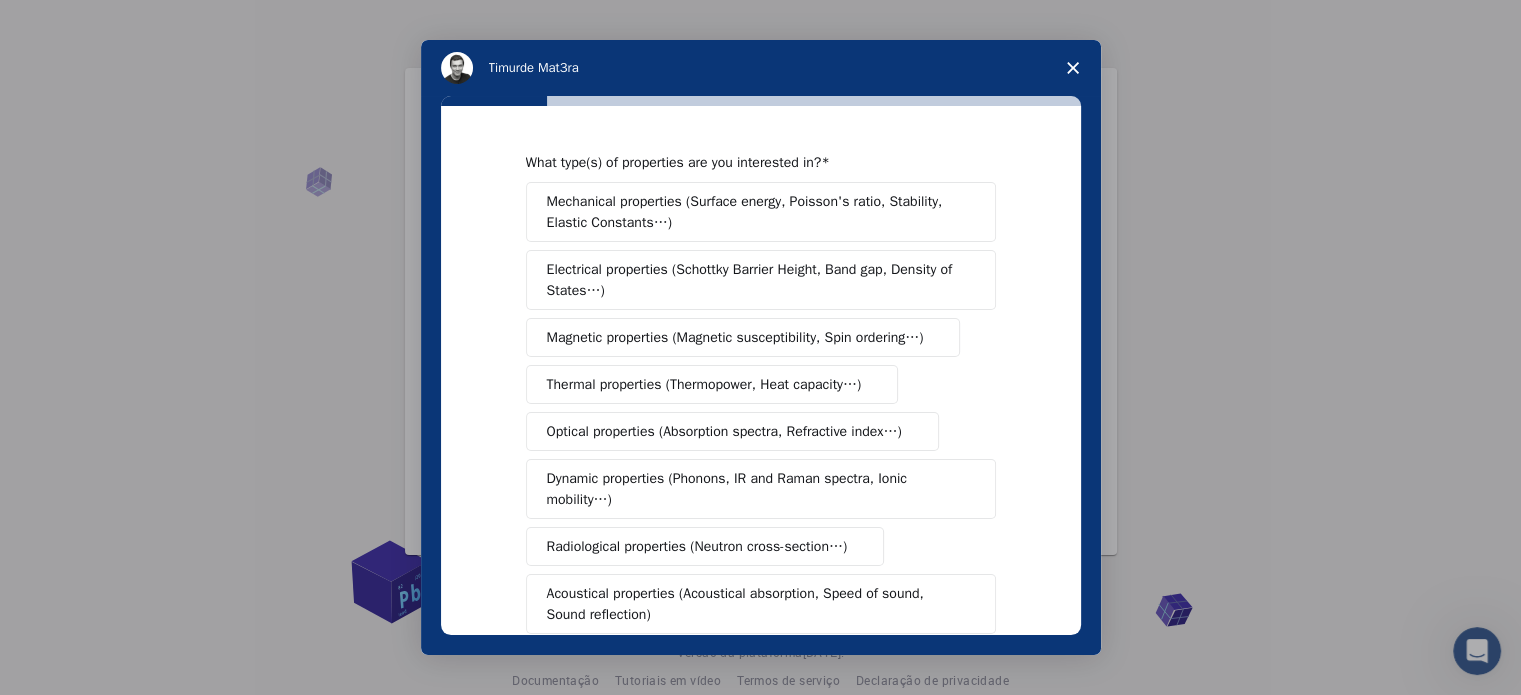 click at bounding box center (1073, 68) 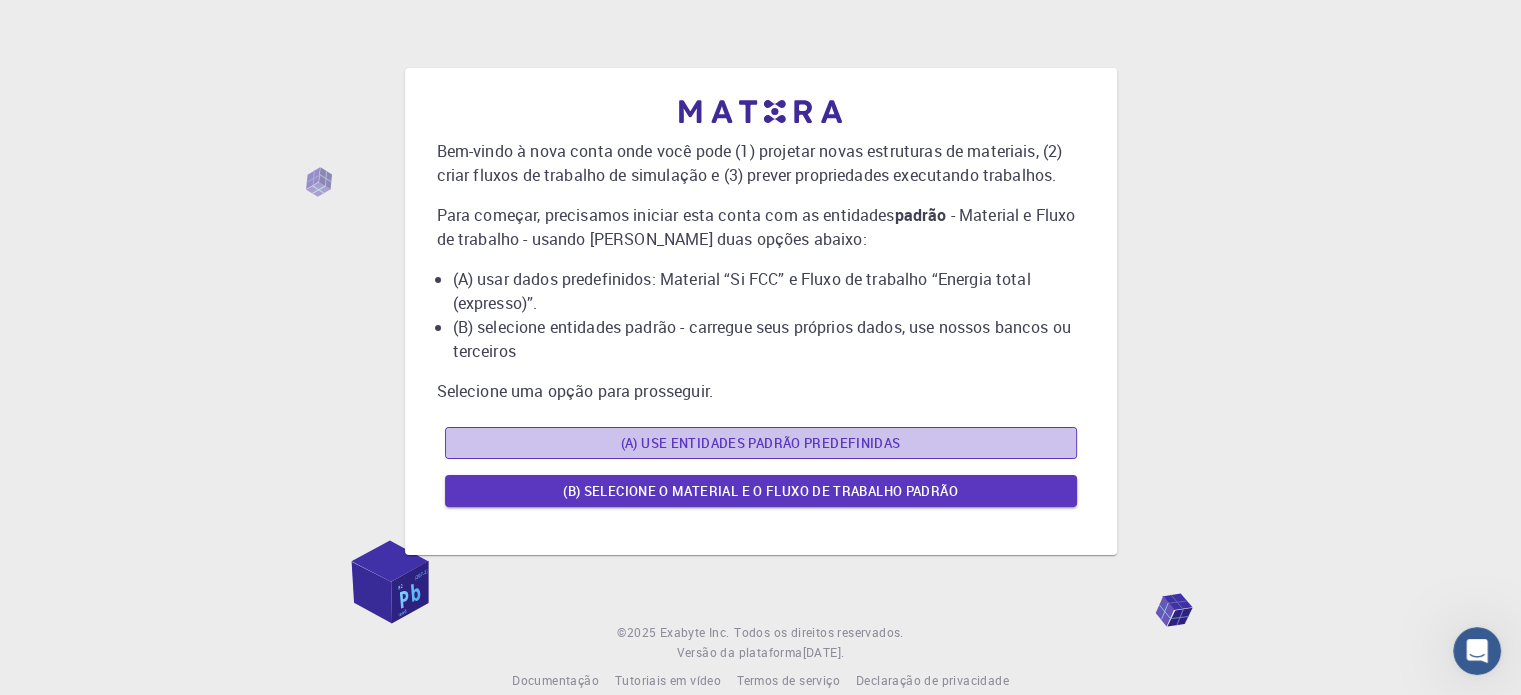 click on "(A) Use entidades padrão predefinidas" at bounding box center (761, 443) 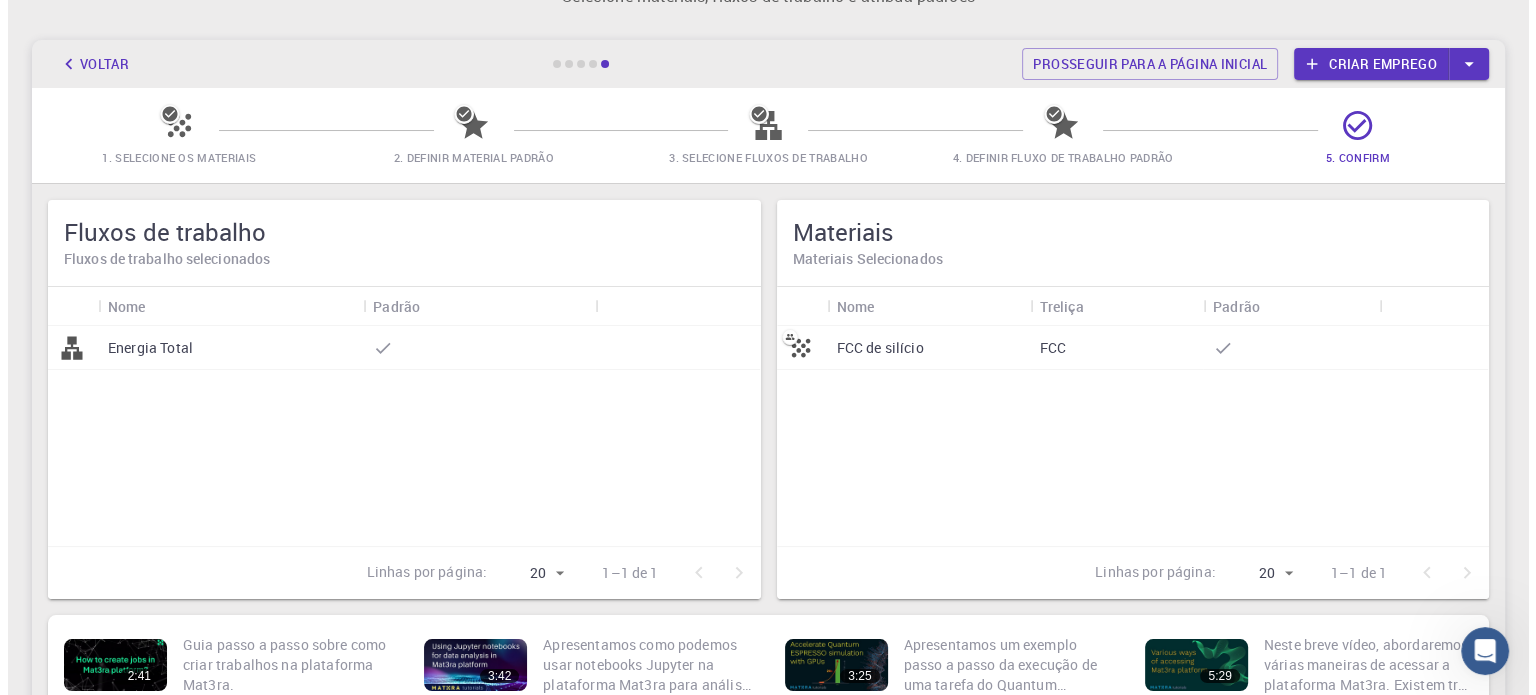 scroll, scrollTop: 0, scrollLeft: 0, axis: both 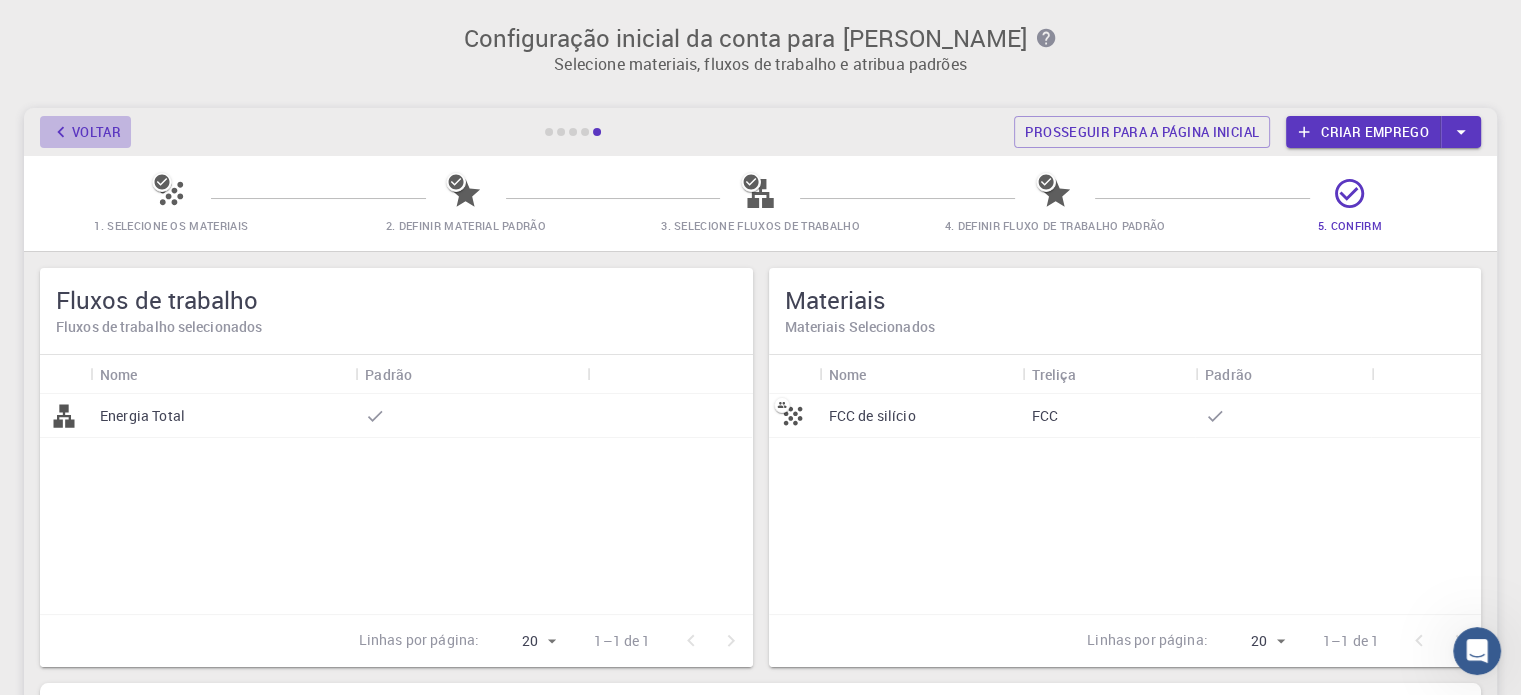 click on "Voltar" at bounding box center [96, 132] 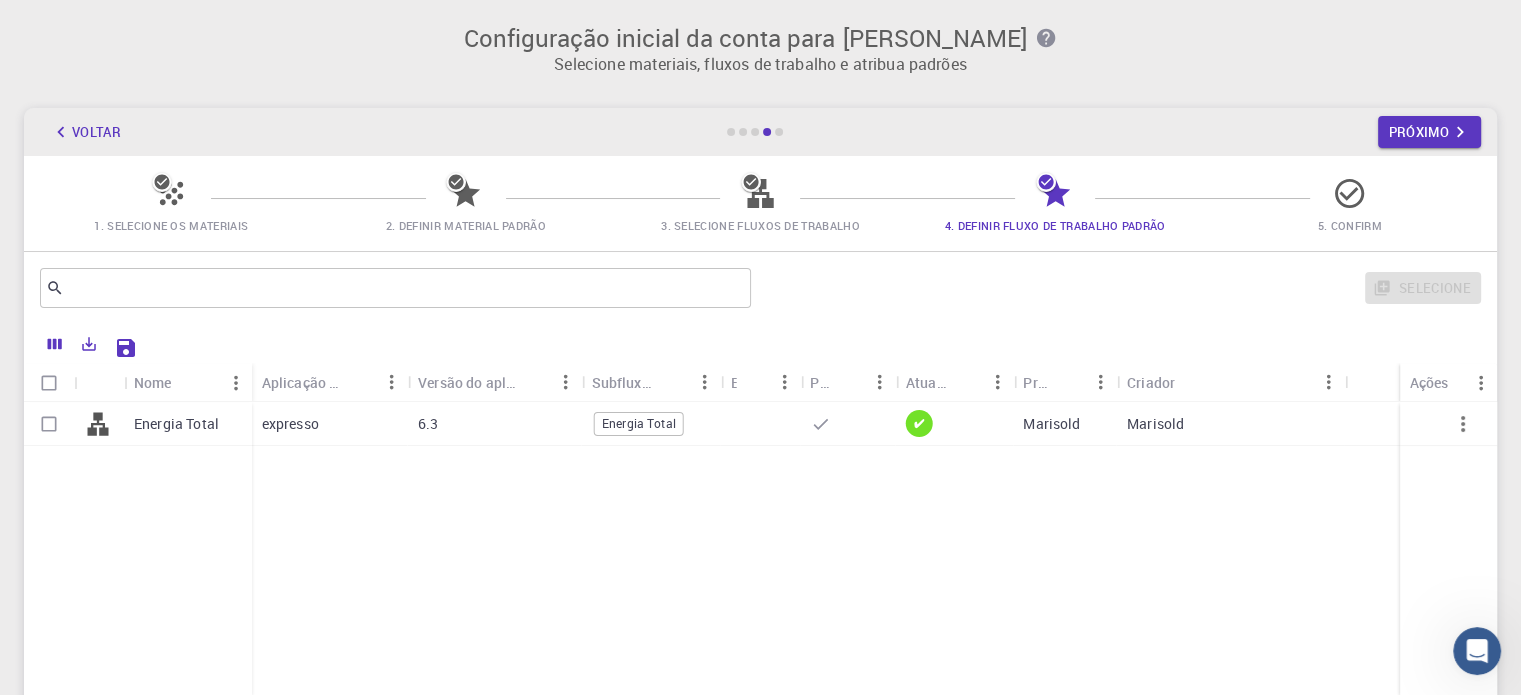 click on "6.3" at bounding box center (494, 424) 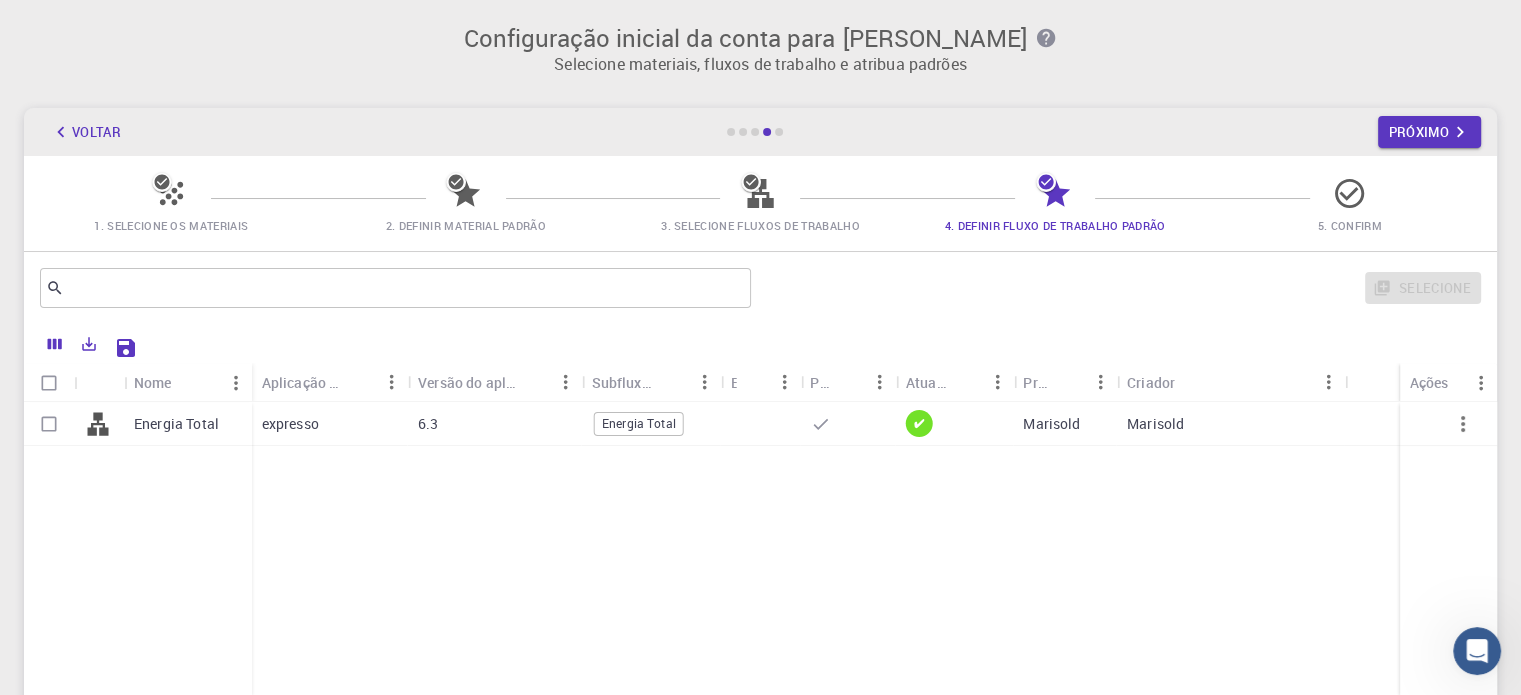 checkbox on "true" 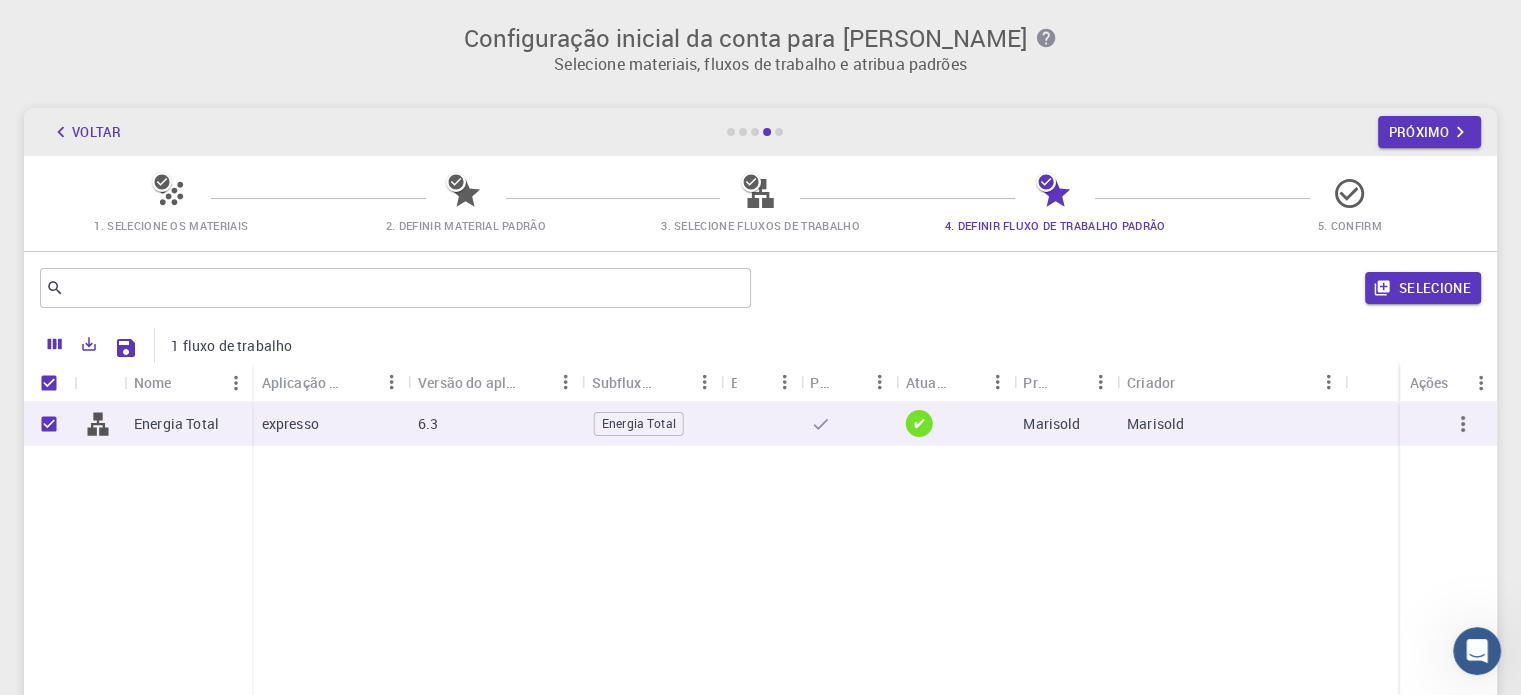 click on "6.3" at bounding box center [494, 424] 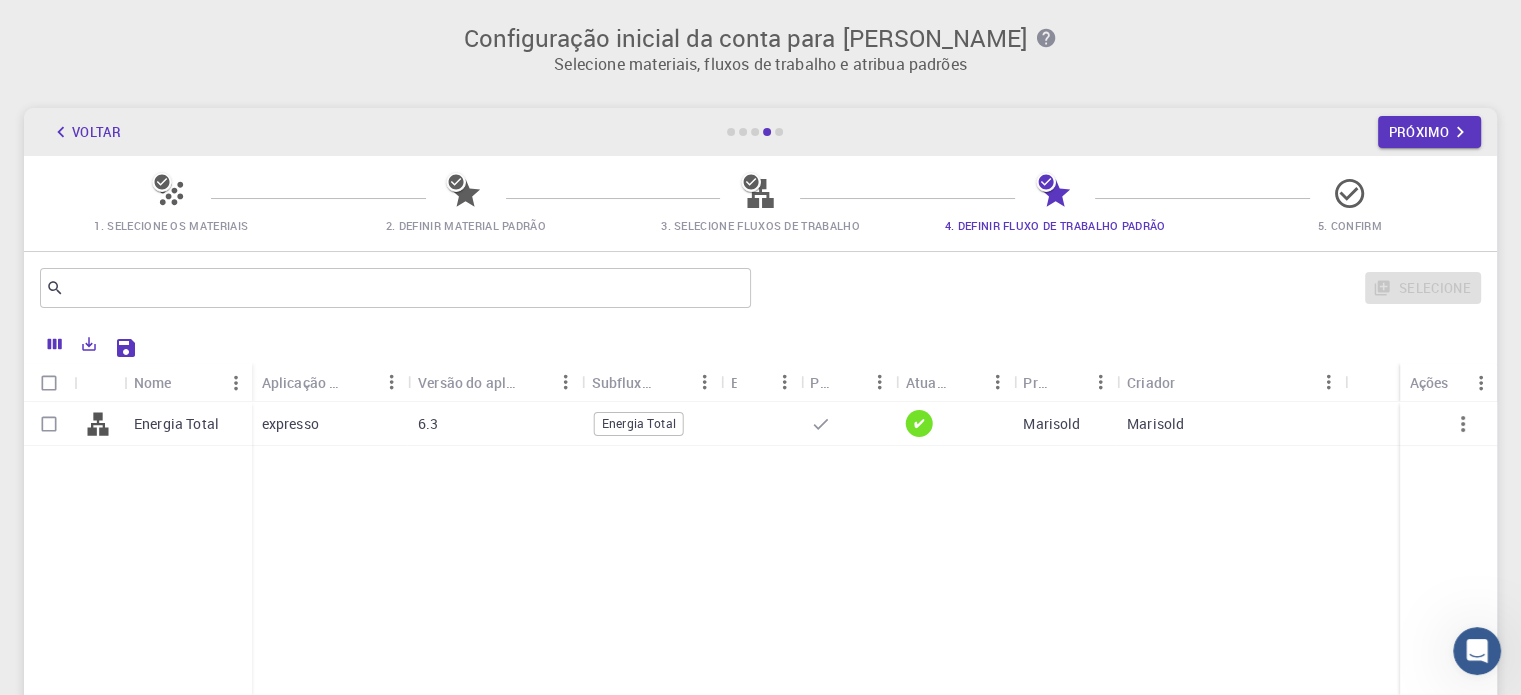 click on "6.3" at bounding box center [494, 424] 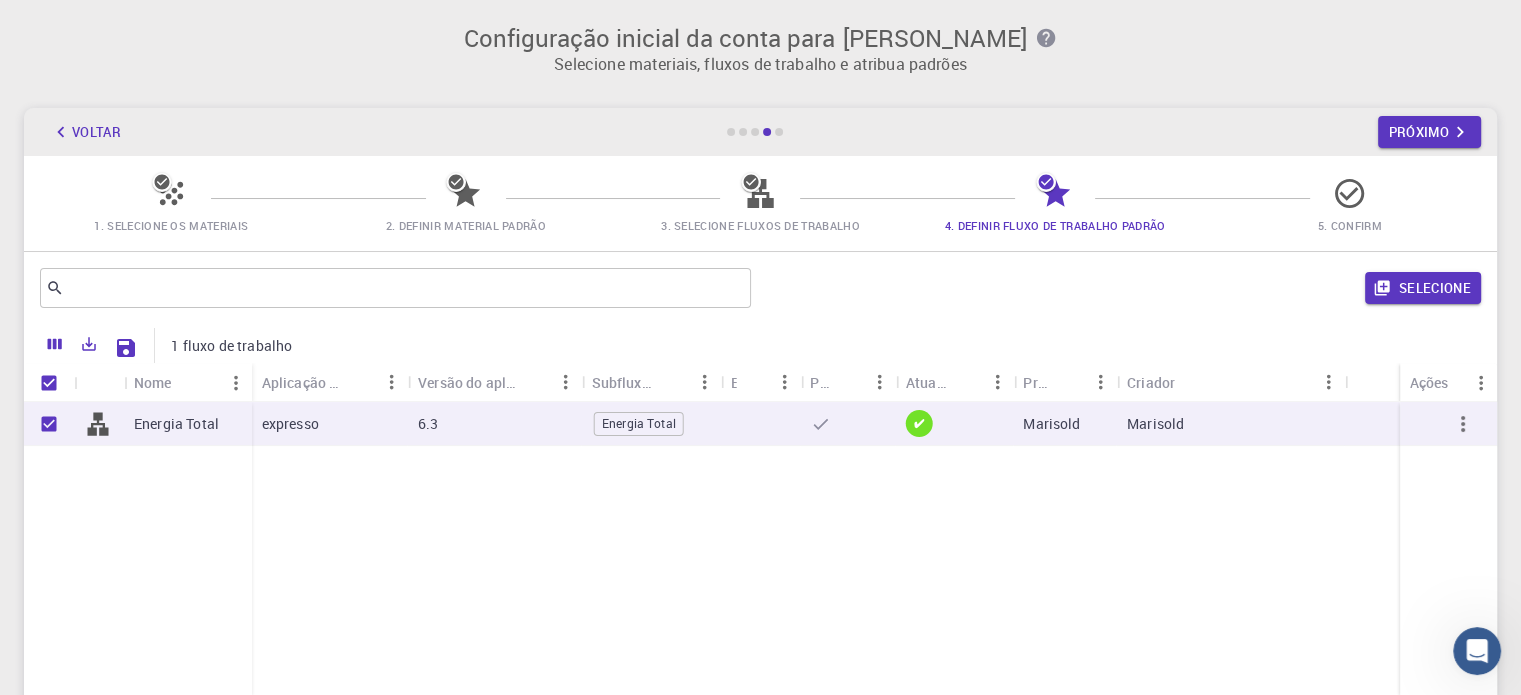 click on "6.3" at bounding box center [494, 424] 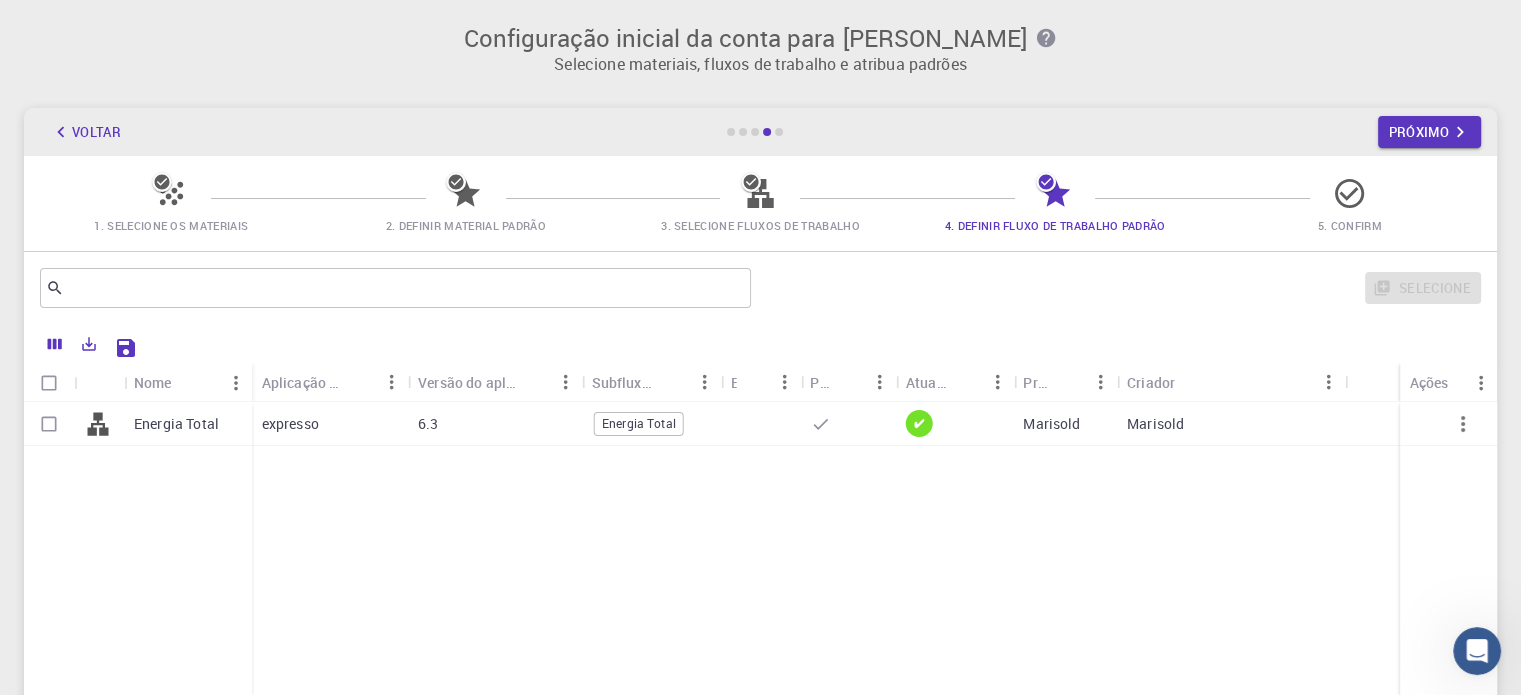 click on "6.3" at bounding box center [494, 424] 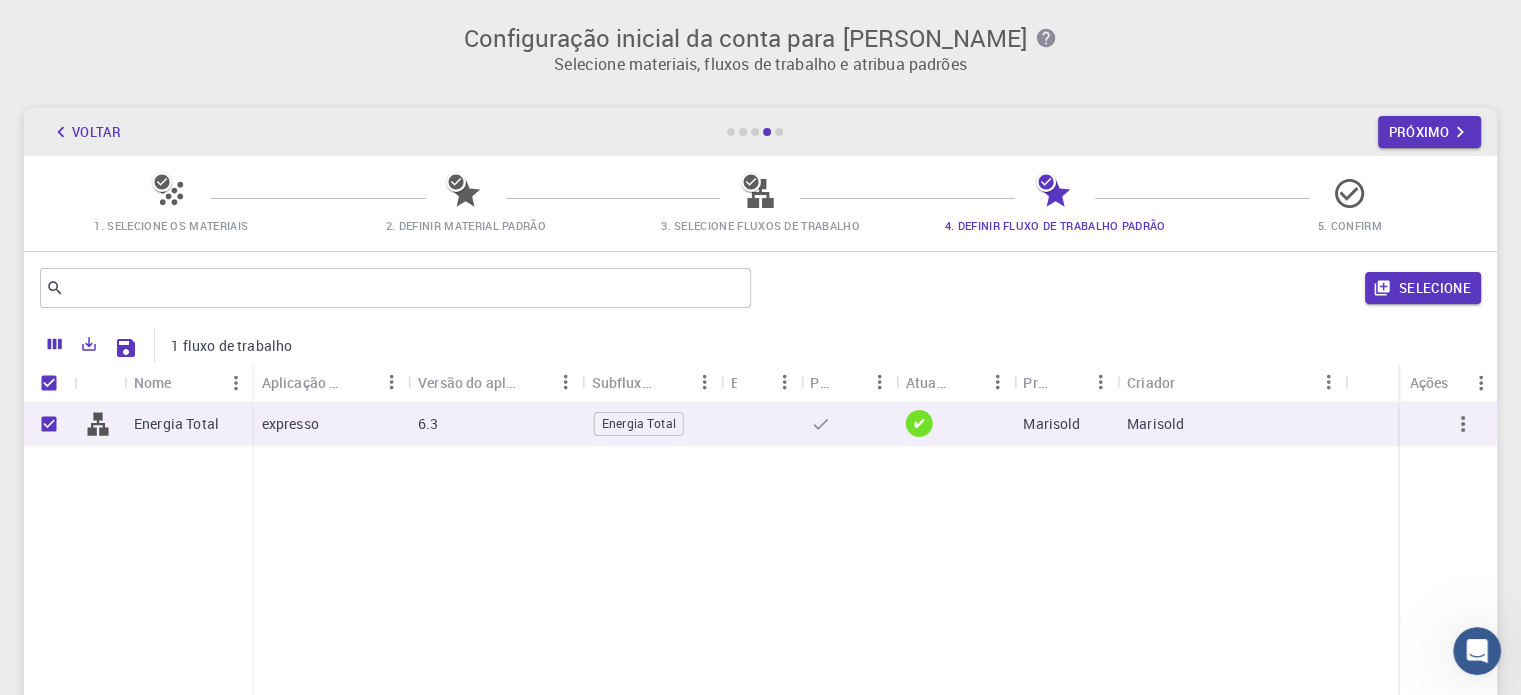 click on "Energia Total" at bounding box center [639, 423] 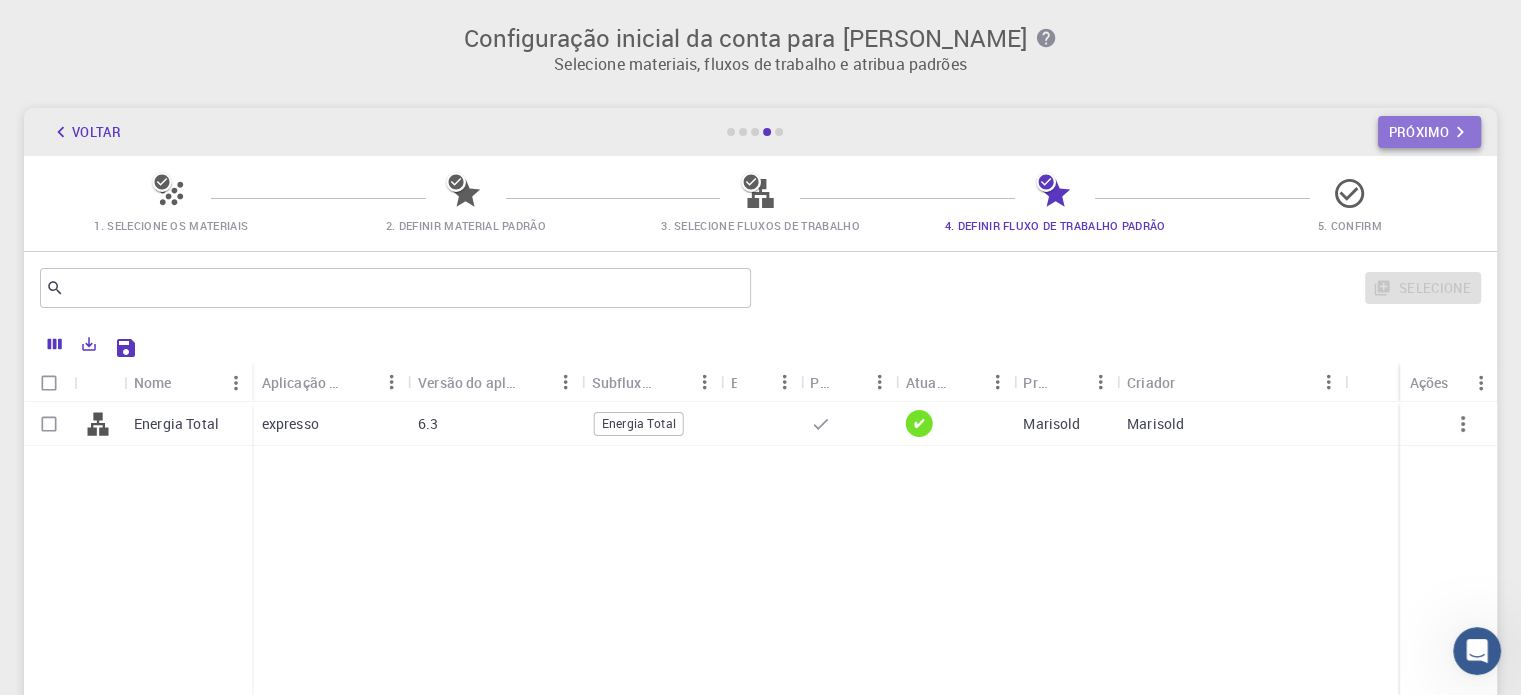 click on "Próximo" at bounding box center (1429, 132) 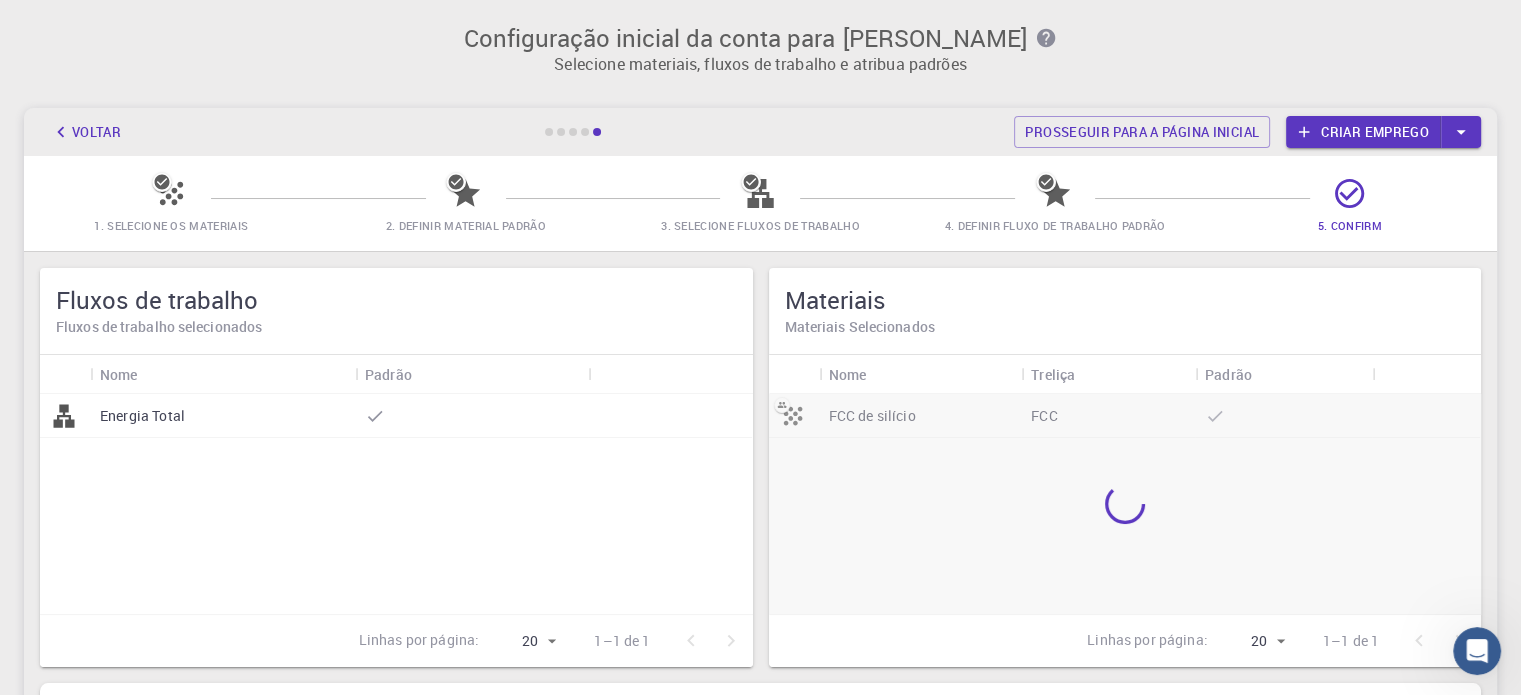 click on "Energia Total" at bounding box center [222, 416] 